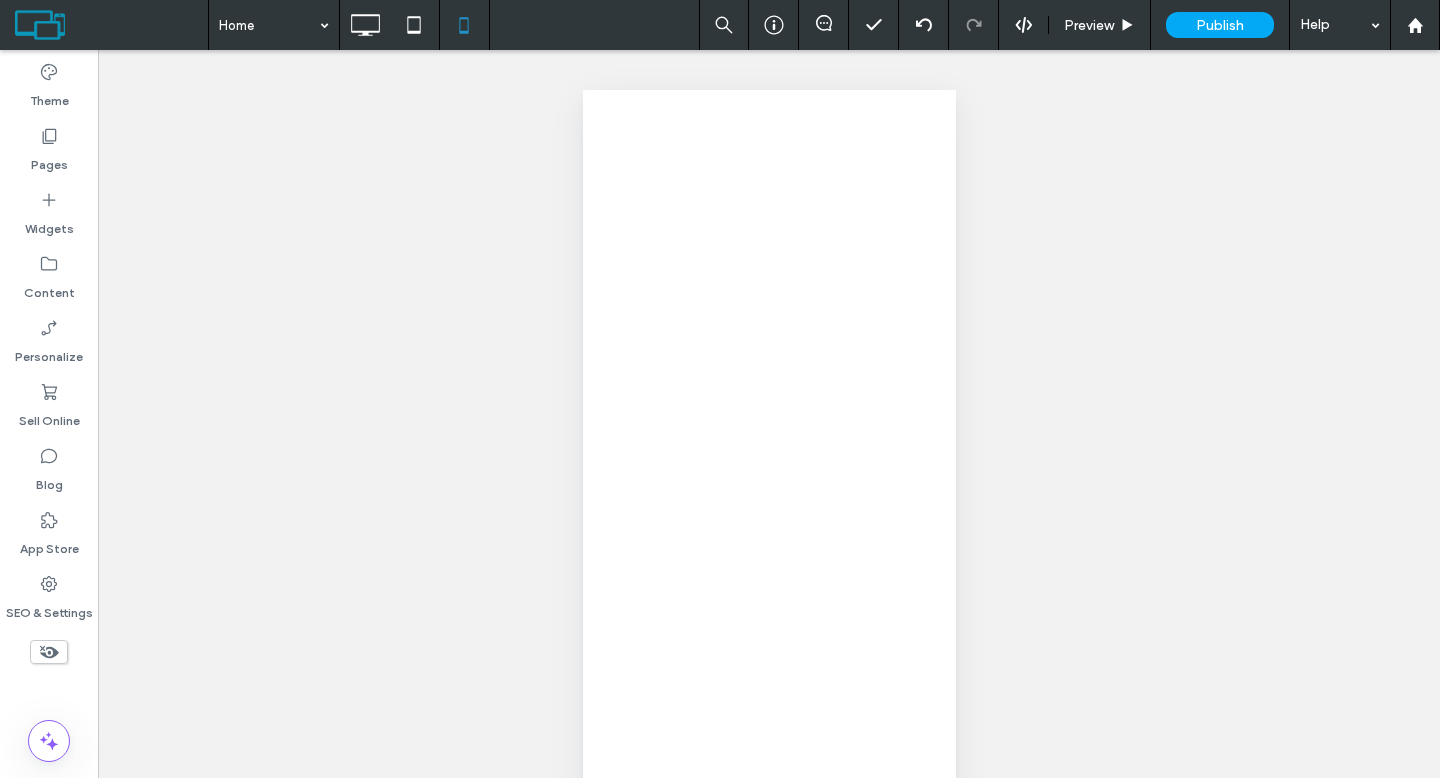 scroll, scrollTop: 0, scrollLeft: 0, axis: both 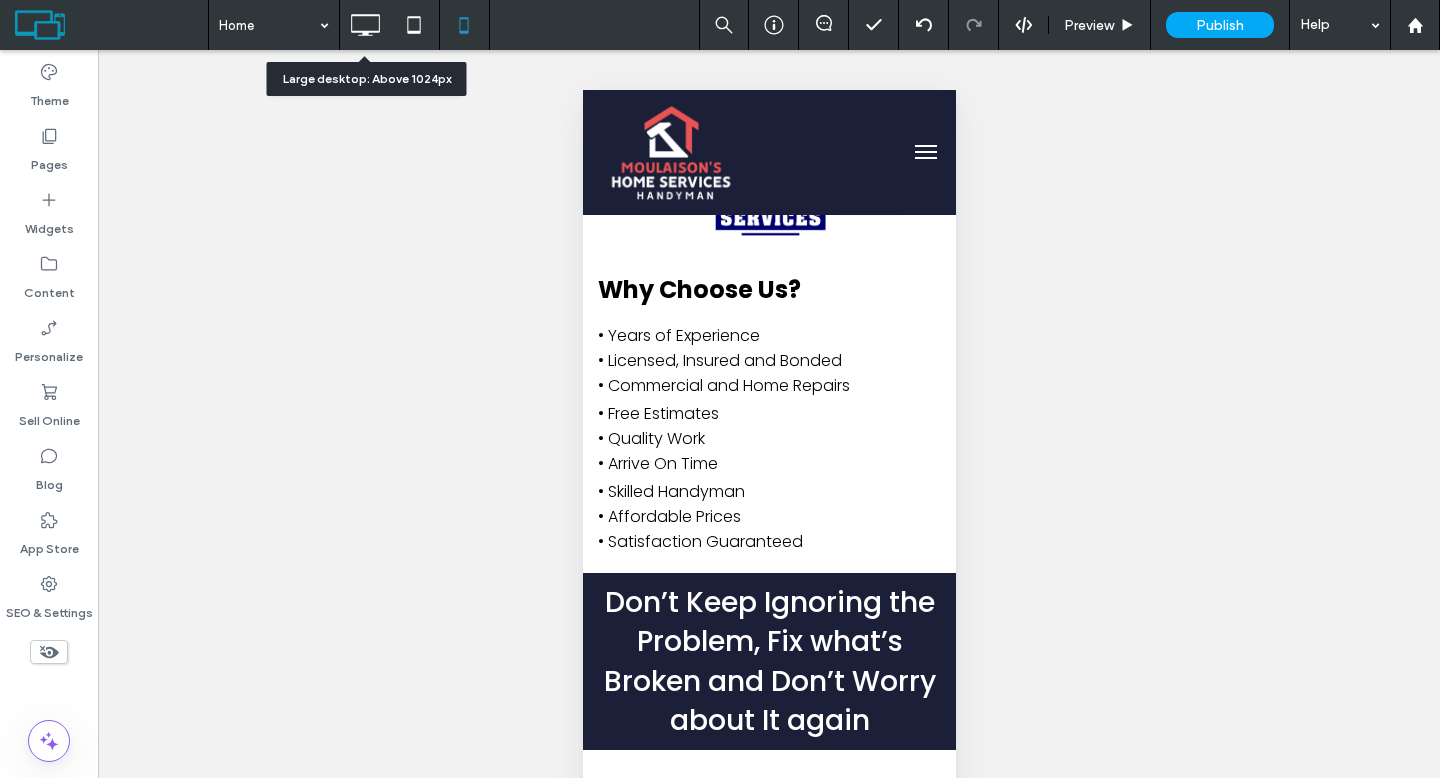 click 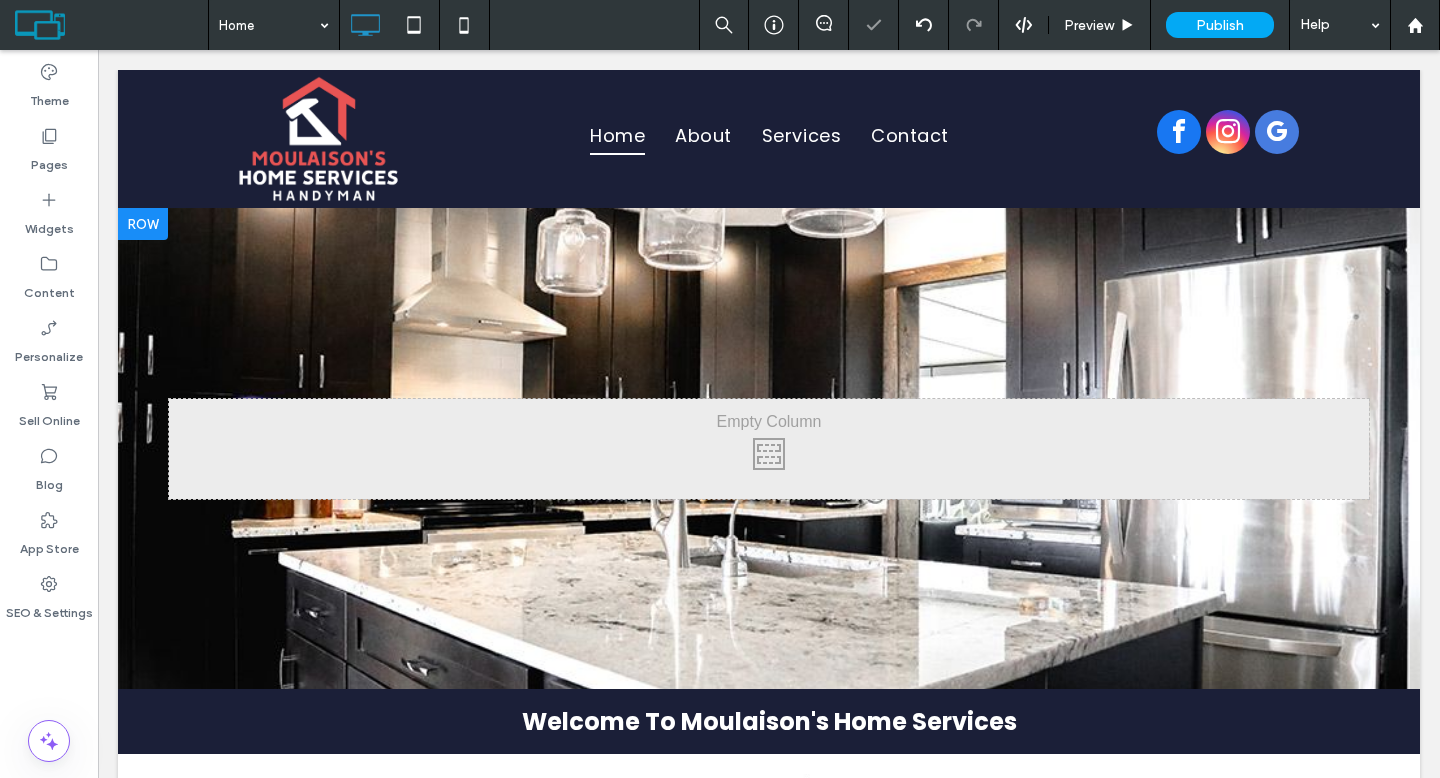 scroll, scrollTop: 0, scrollLeft: 0, axis: both 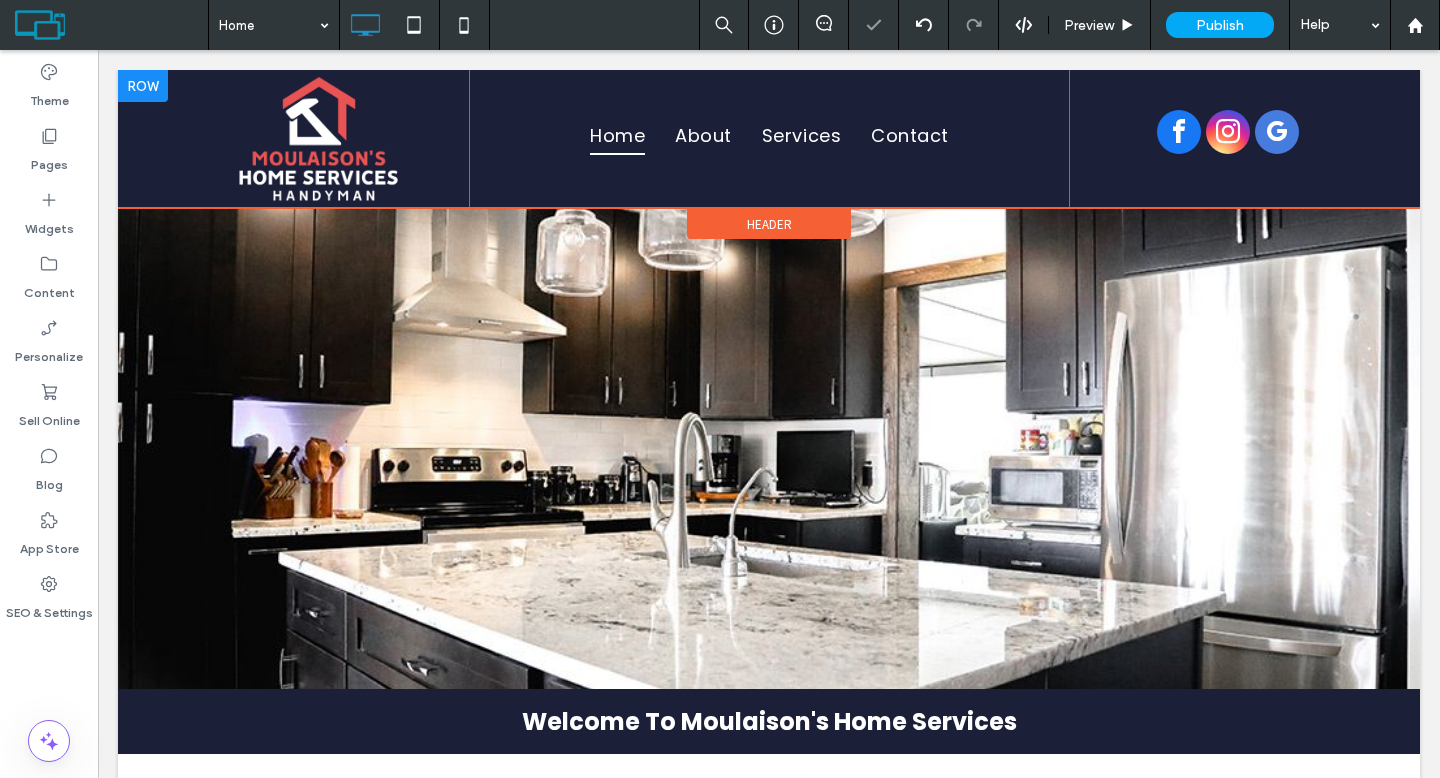 click at bounding box center [143, 86] 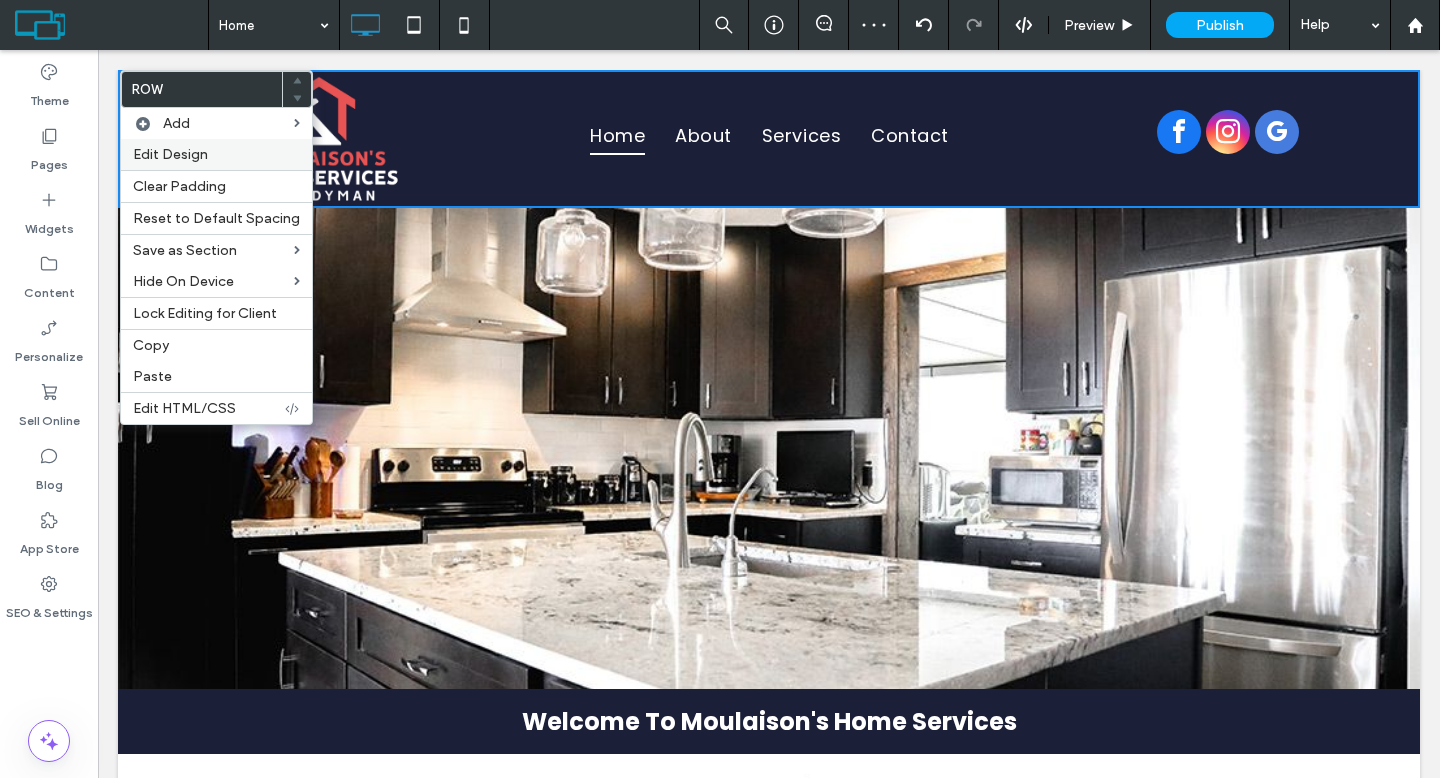 click on "Edit Design" at bounding box center [170, 154] 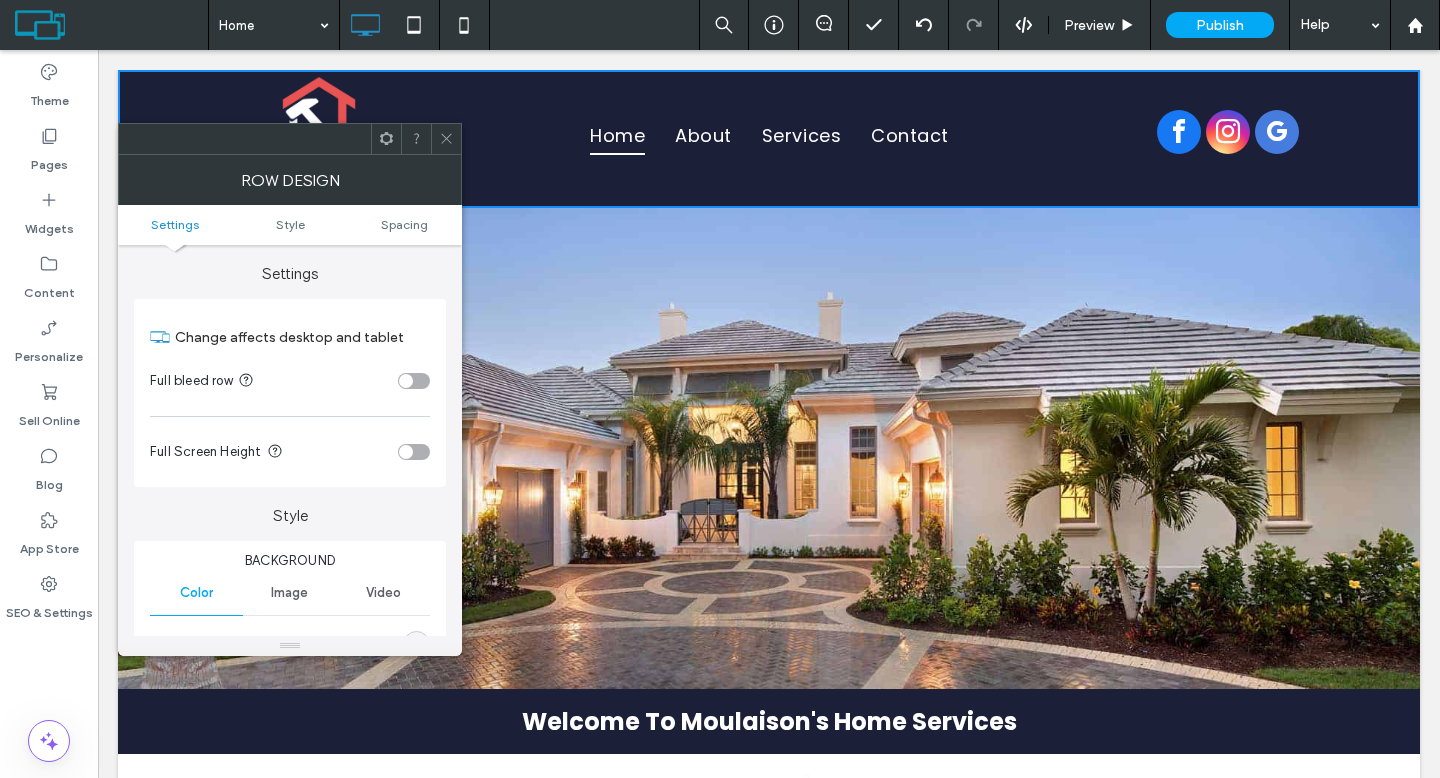 scroll, scrollTop: 143, scrollLeft: 0, axis: vertical 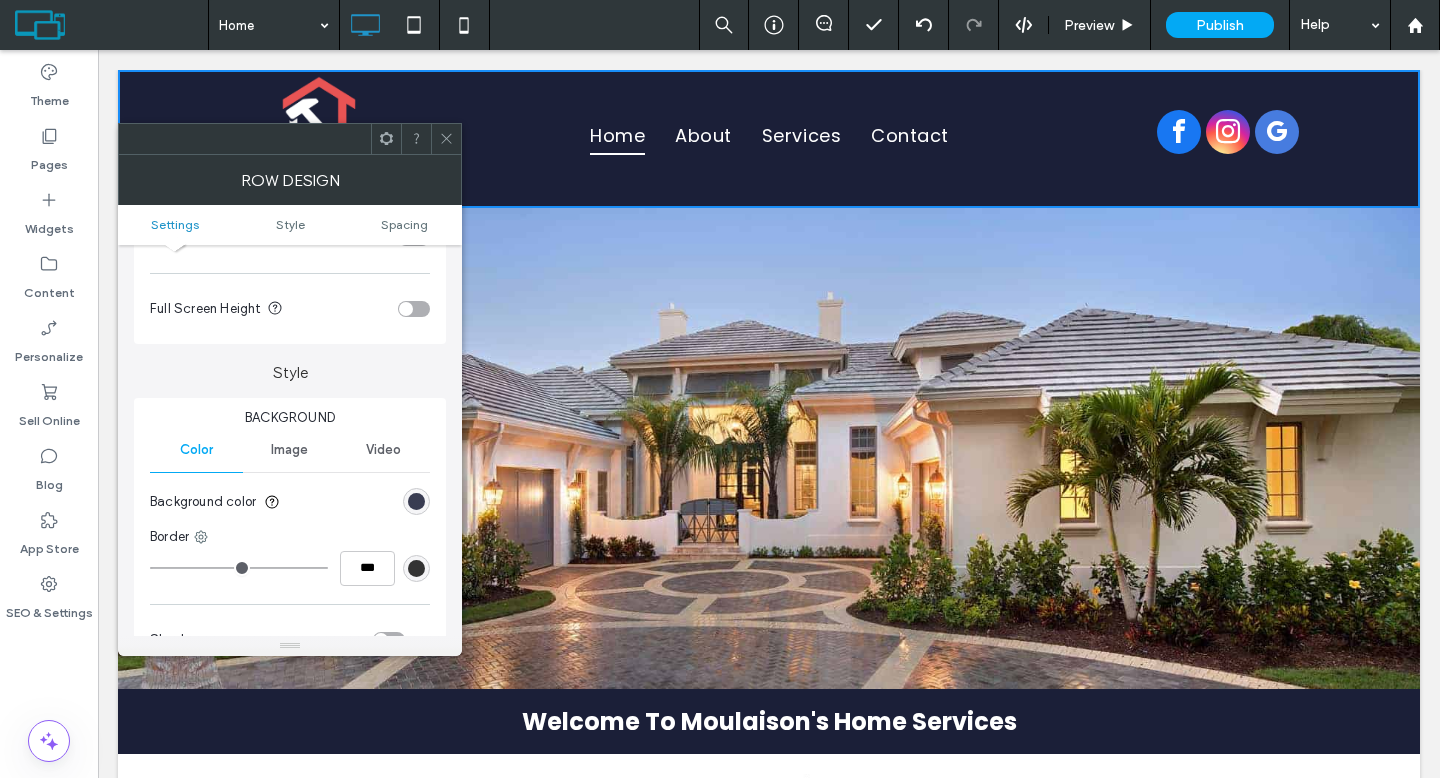 click at bounding box center [416, 501] 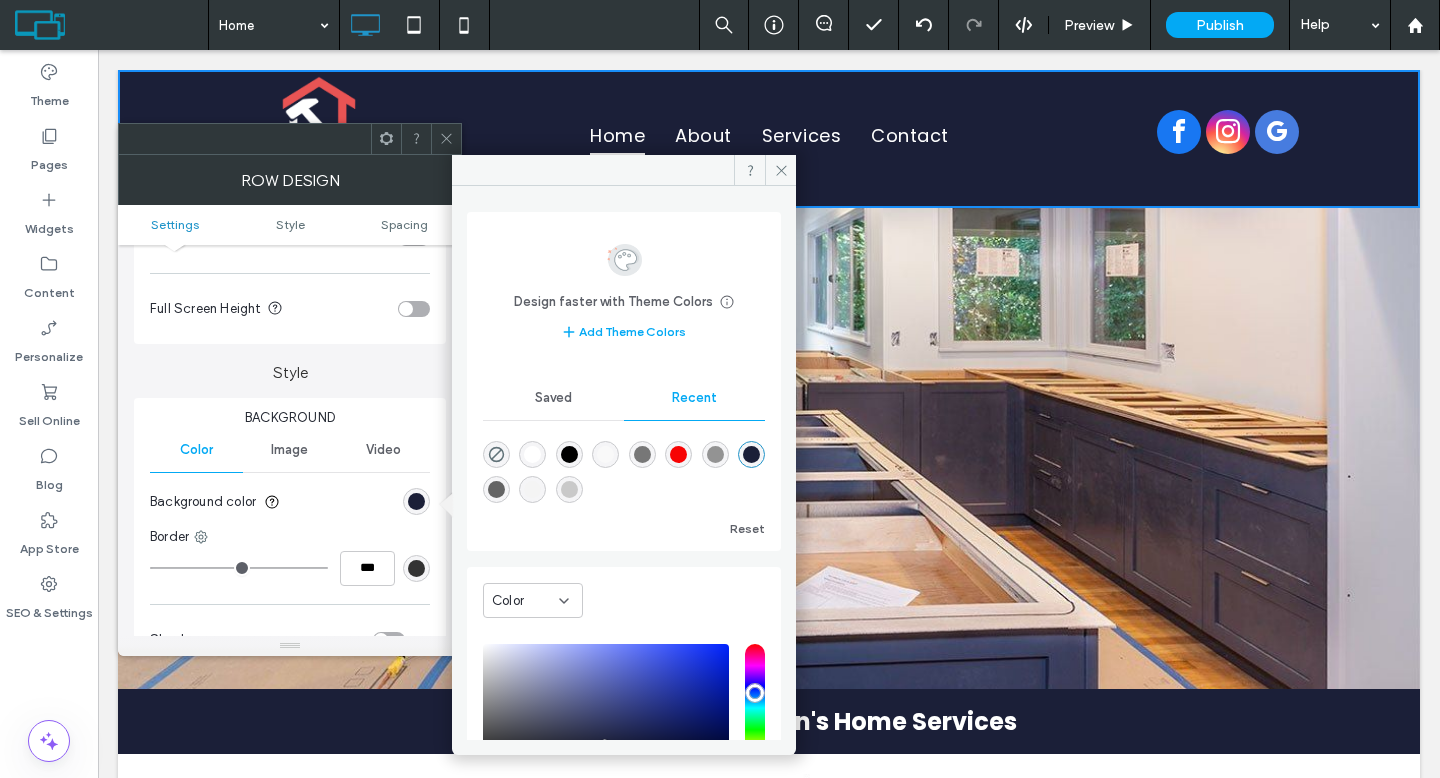 click on "Color" at bounding box center (533, 600) 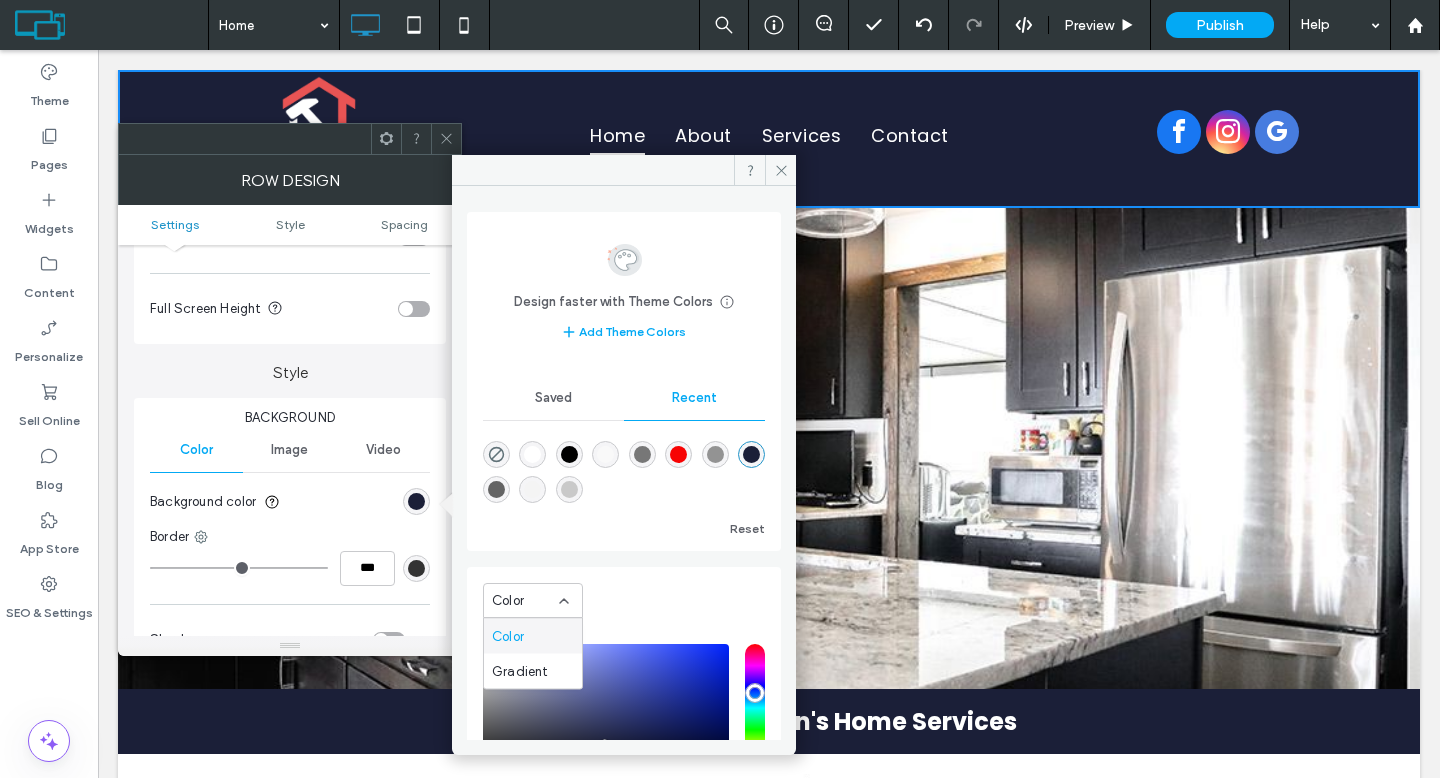click on "Reset" at bounding box center (686, 528) 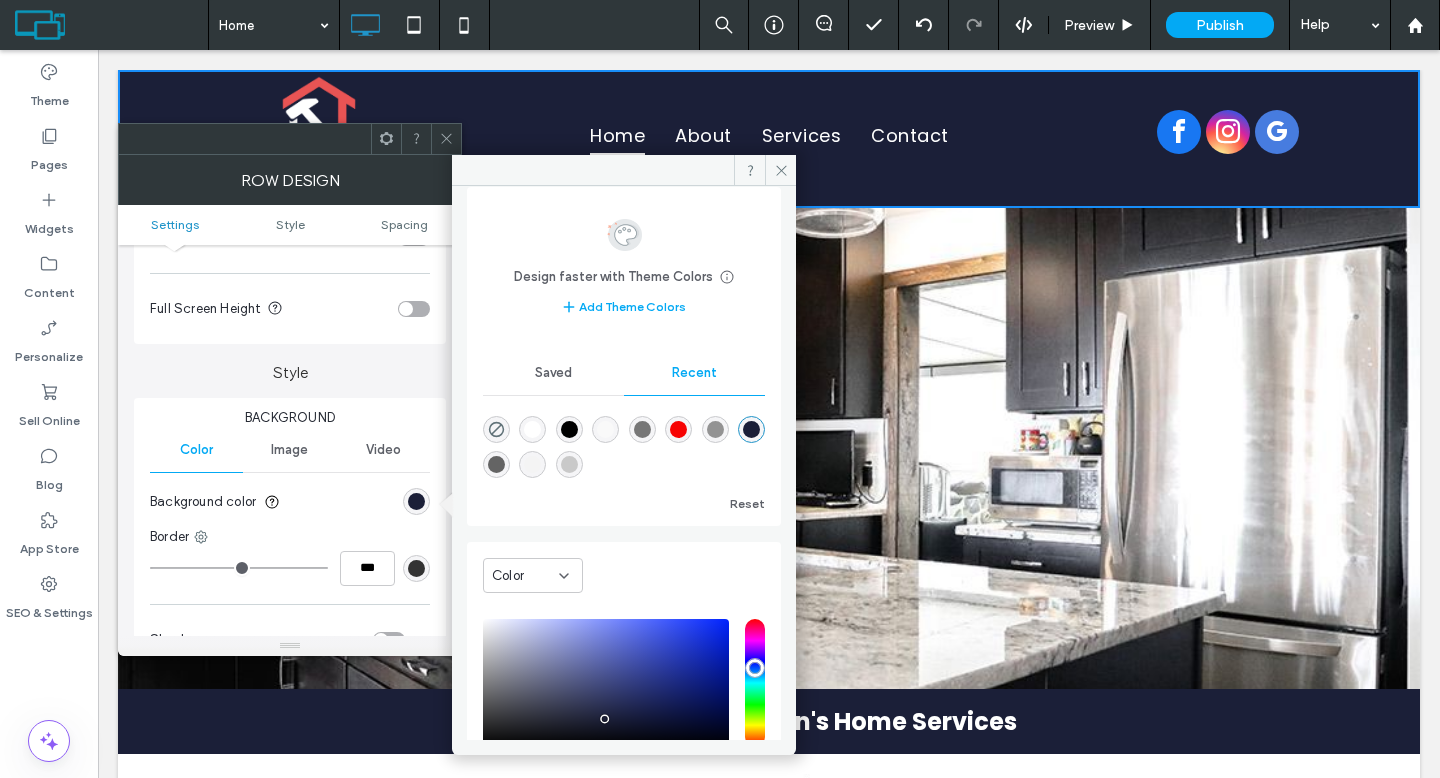 scroll, scrollTop: 0, scrollLeft: 0, axis: both 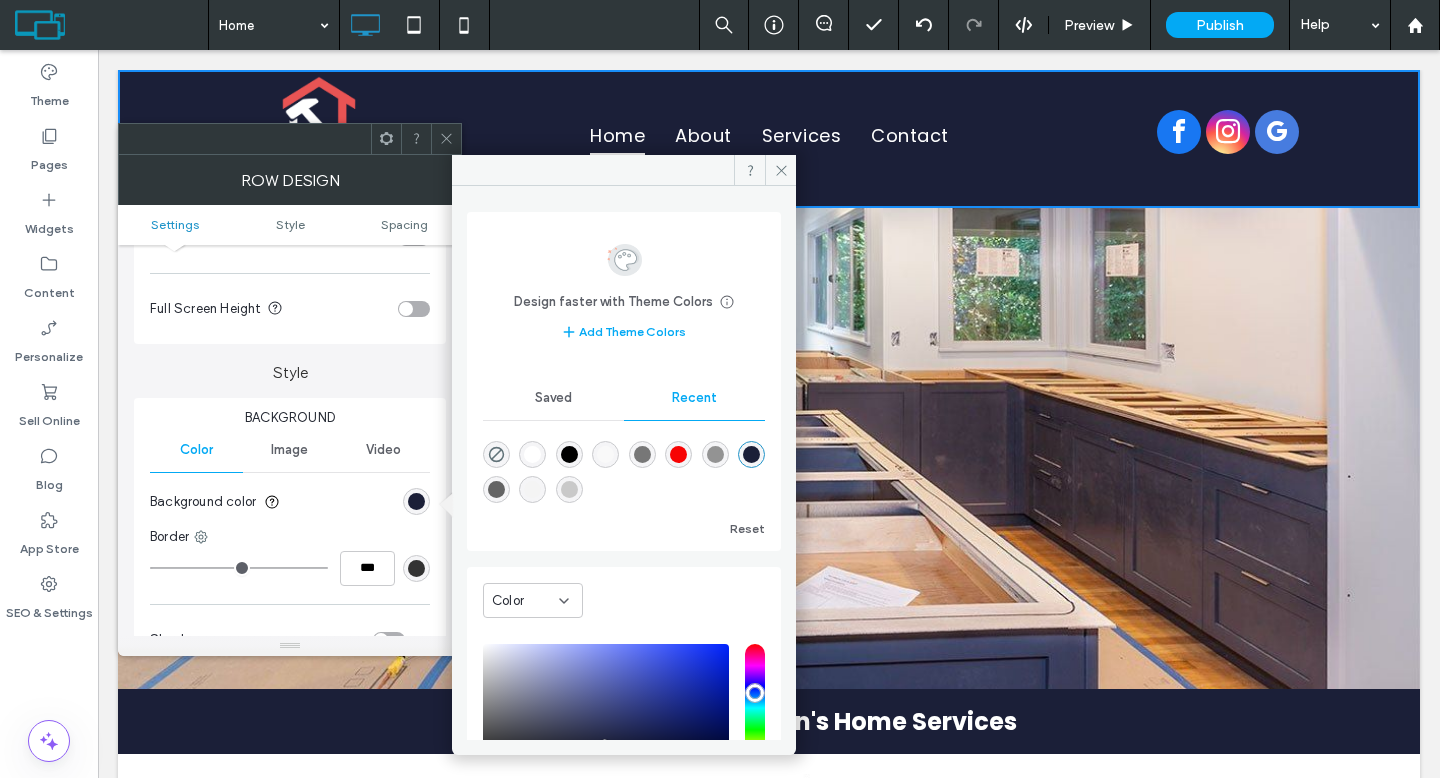 click on "Image" at bounding box center [289, 450] 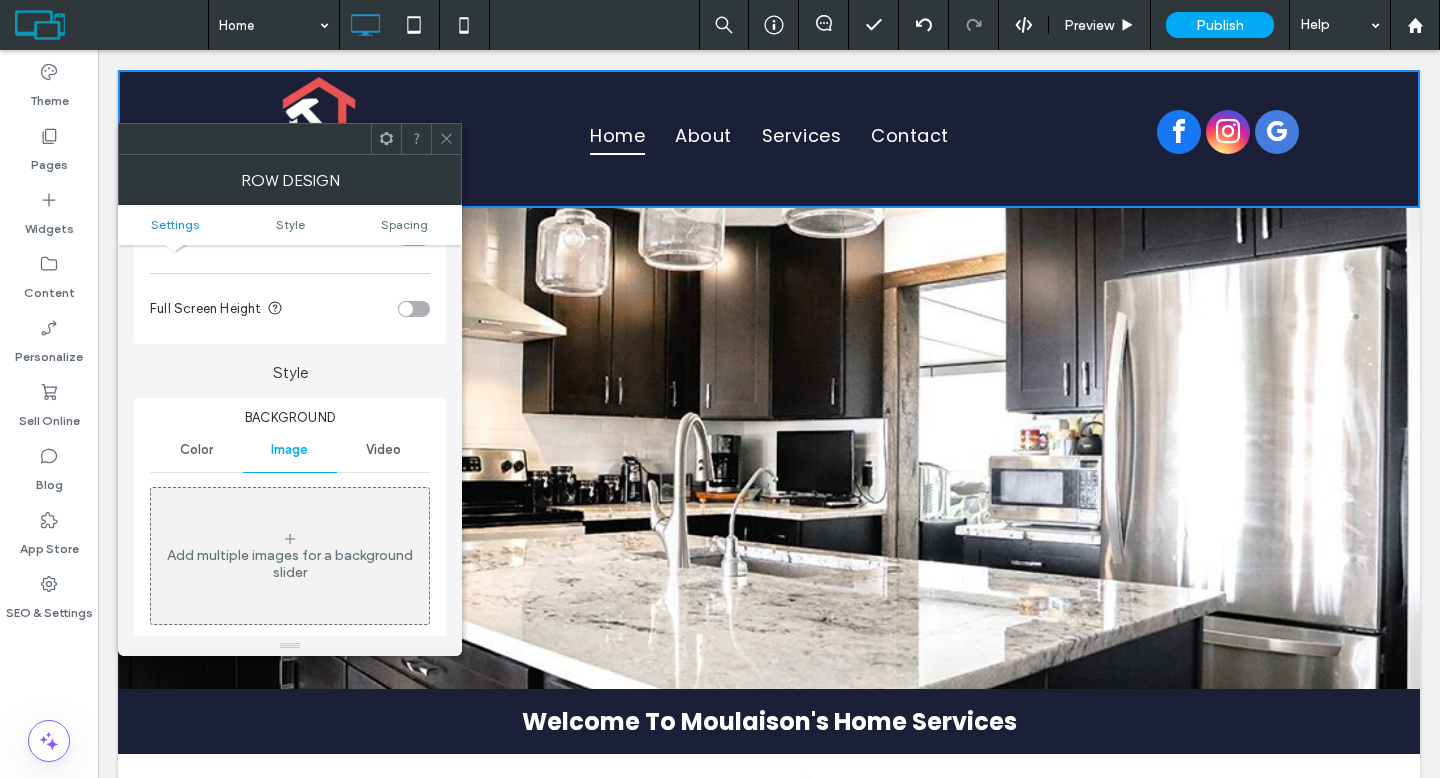 click on "Add multiple images for a background slider" at bounding box center (290, 556) 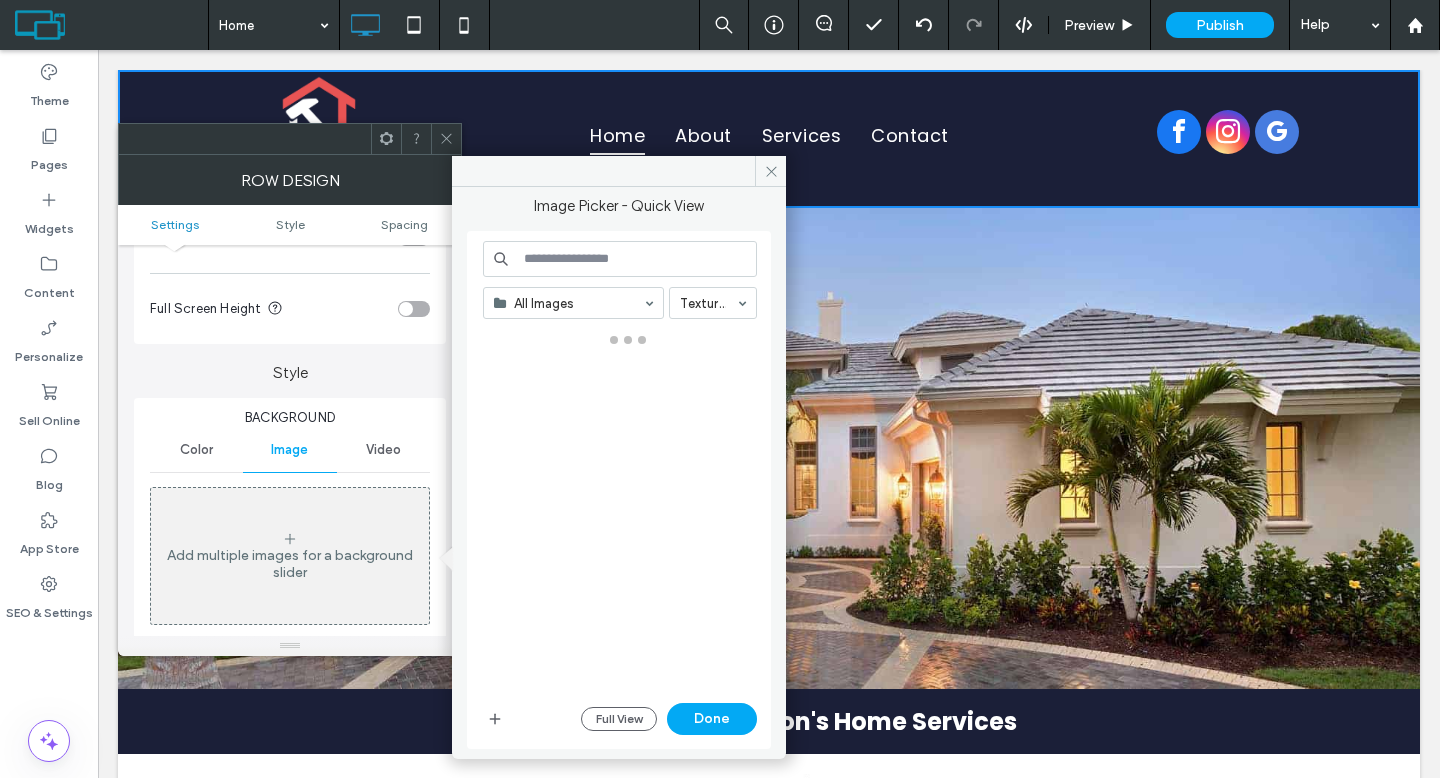 click at bounding box center (620, 259) 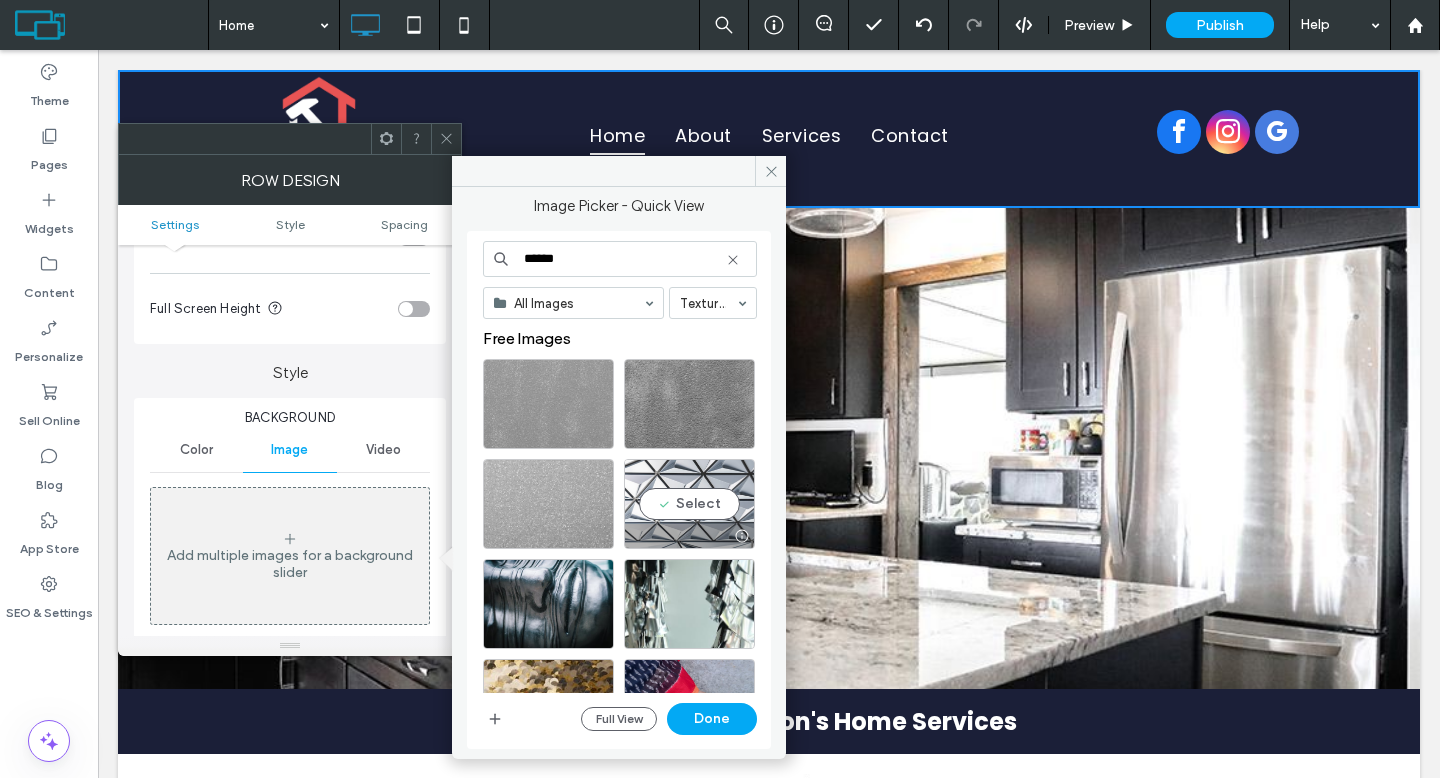 type on "******" 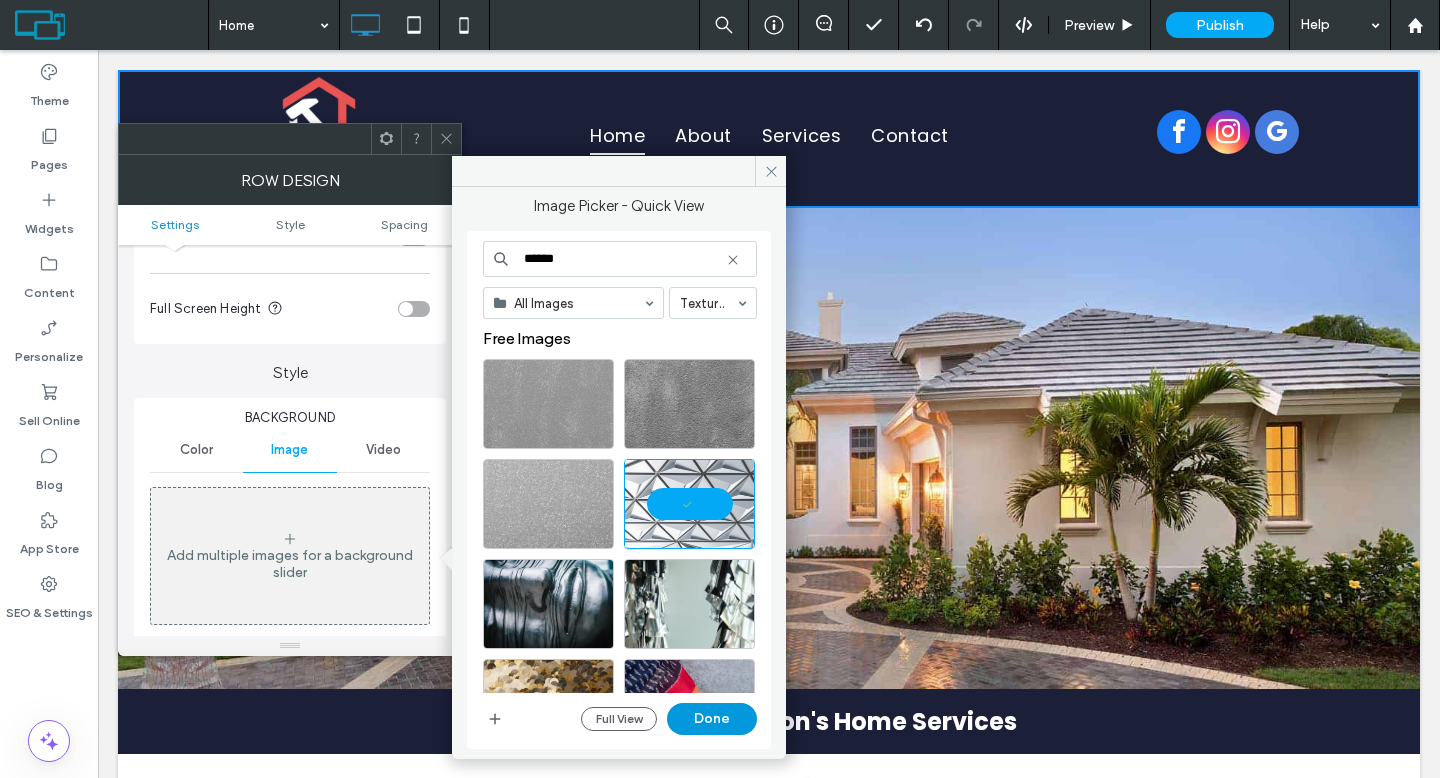 click on "Done" at bounding box center (712, 719) 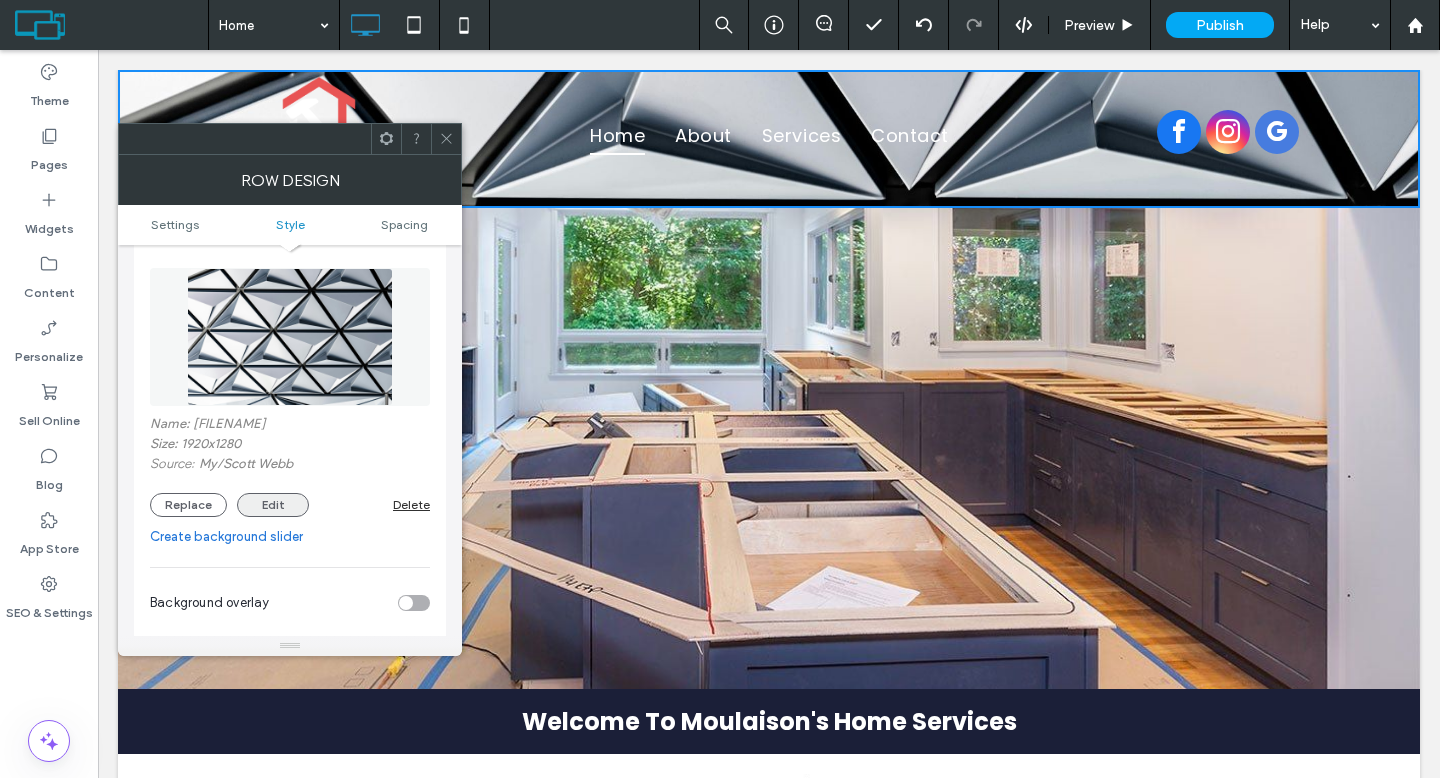 scroll, scrollTop: 386, scrollLeft: 0, axis: vertical 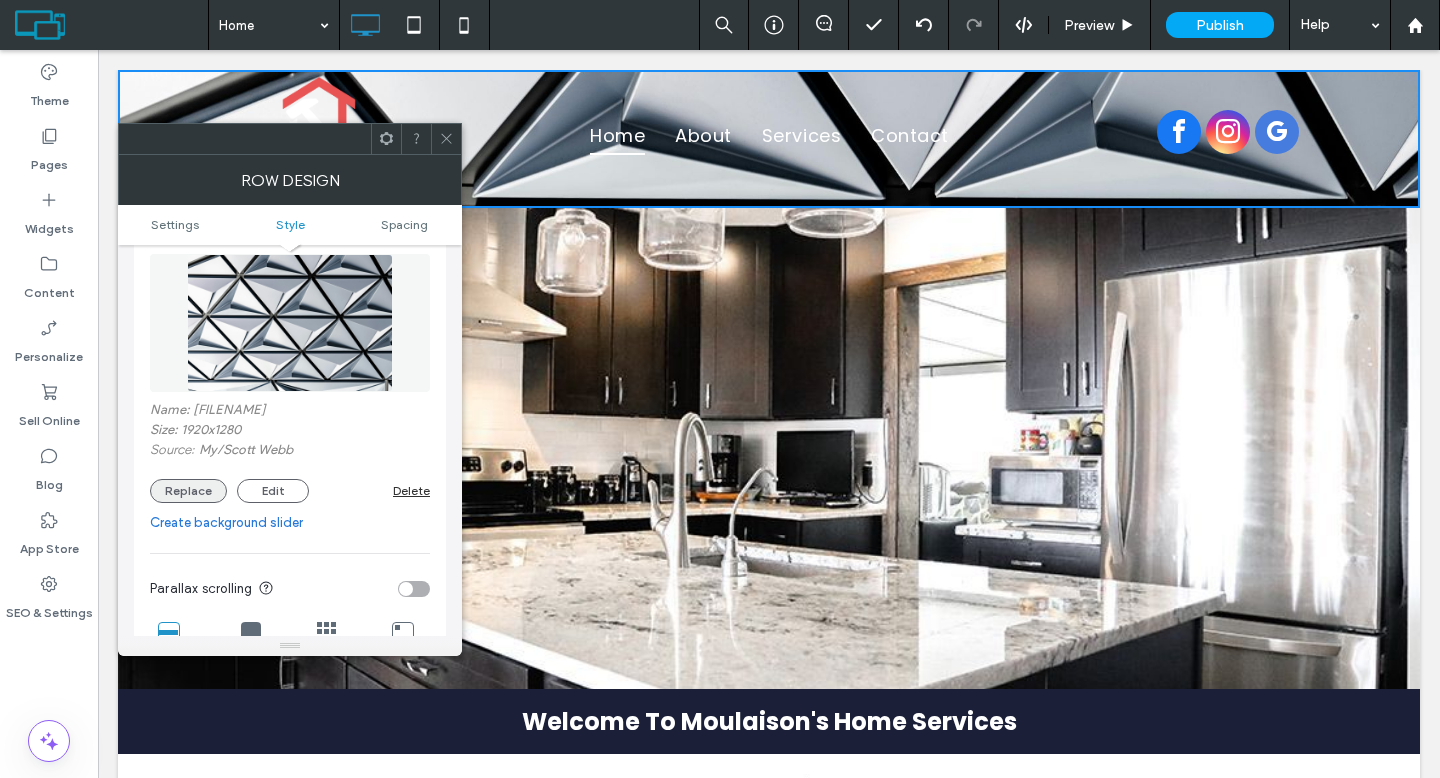 click on "Replace" at bounding box center (188, 491) 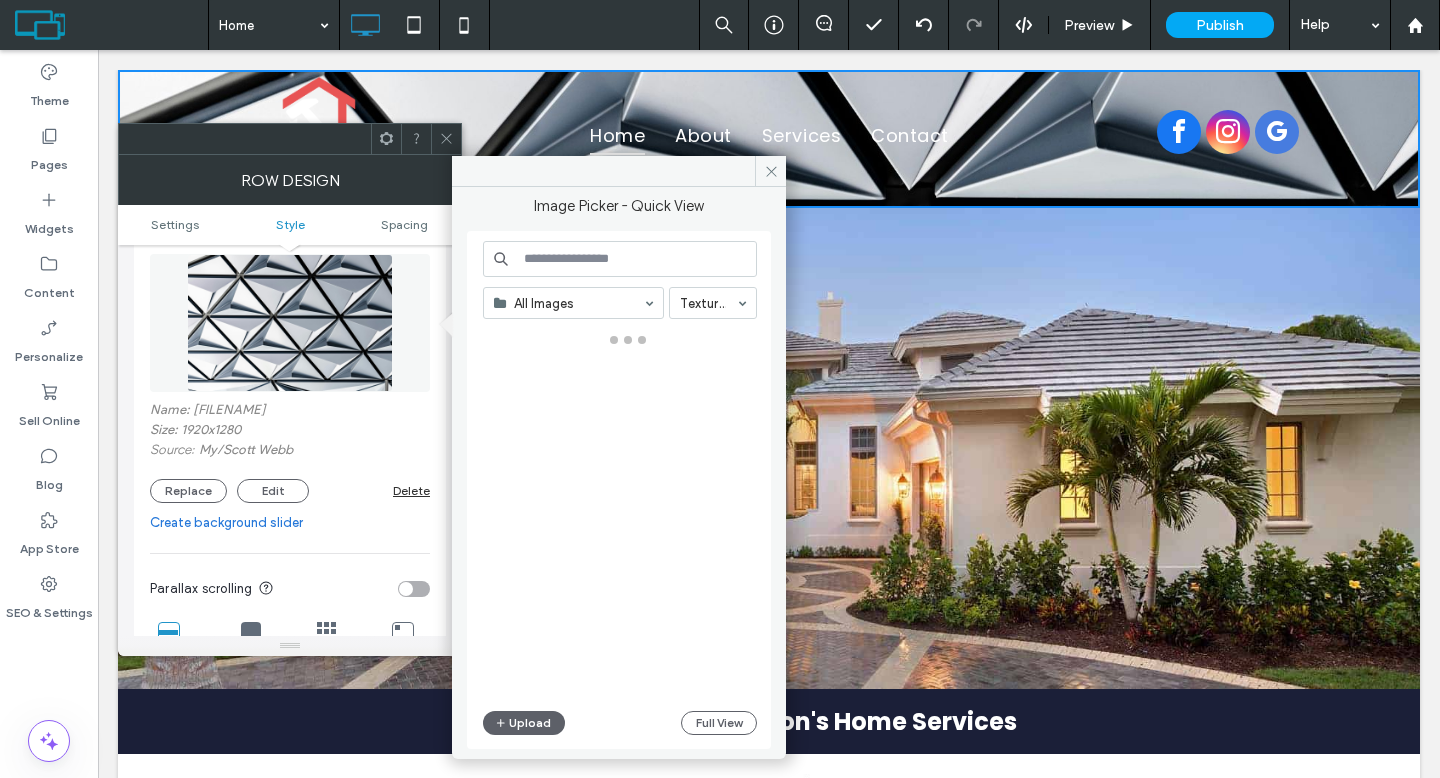 click at bounding box center (620, 259) 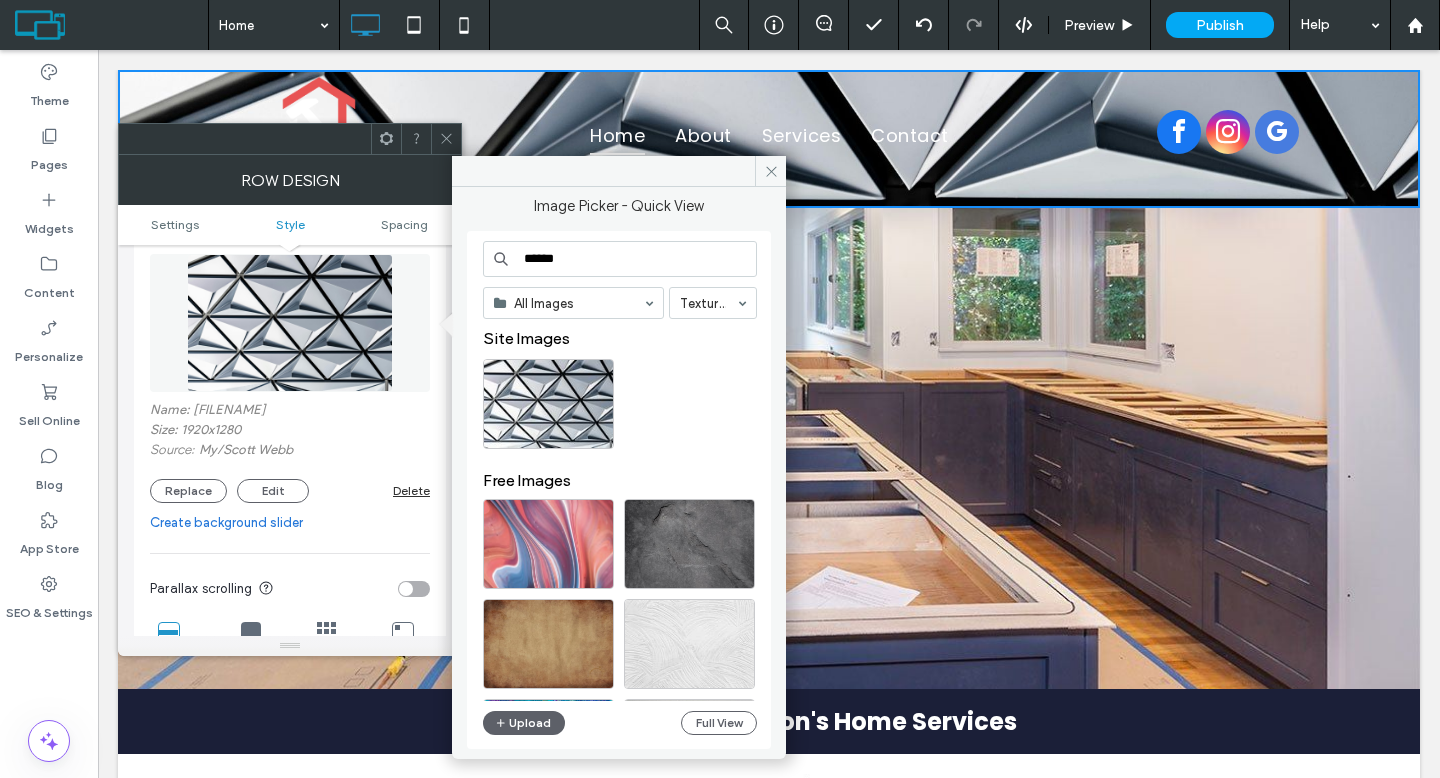 type on "******" 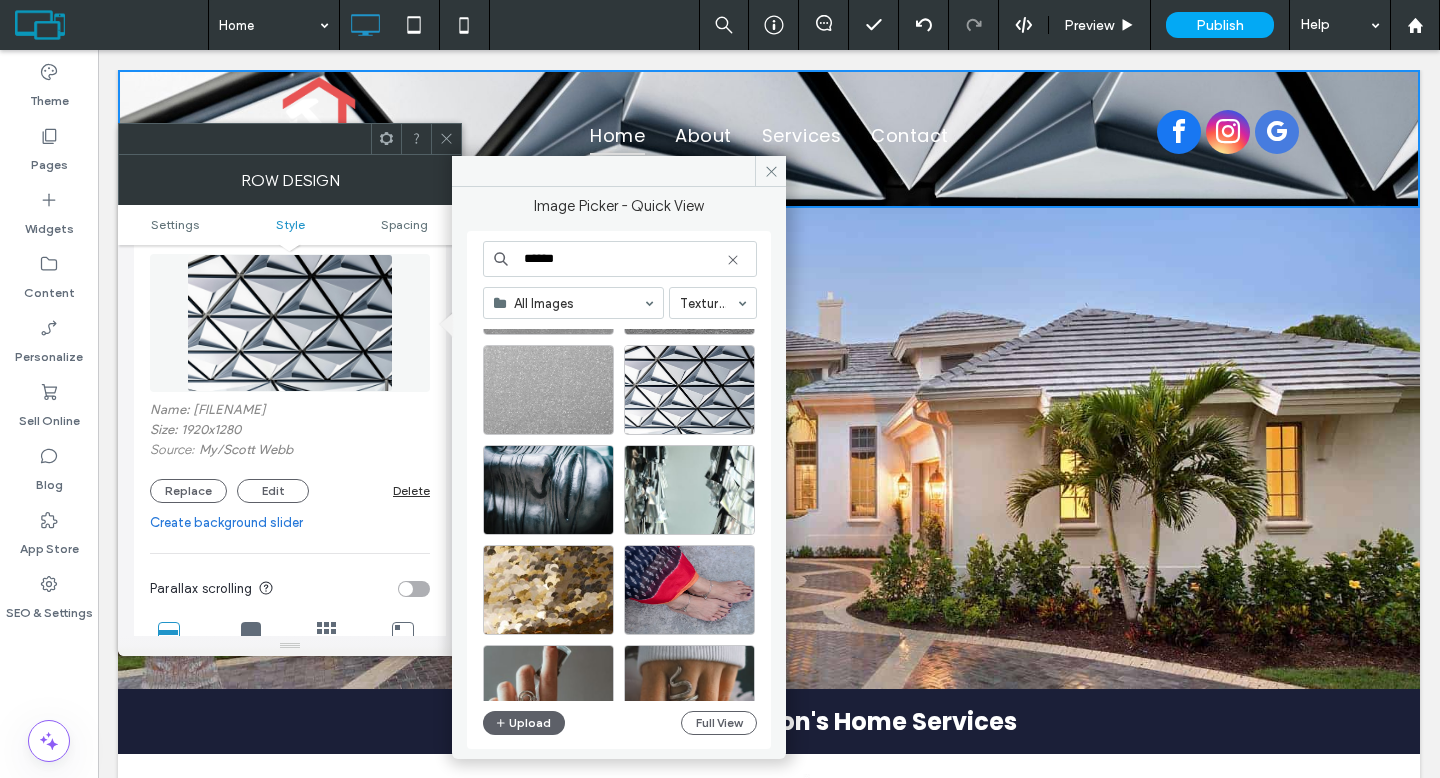 scroll, scrollTop: 0, scrollLeft: 0, axis: both 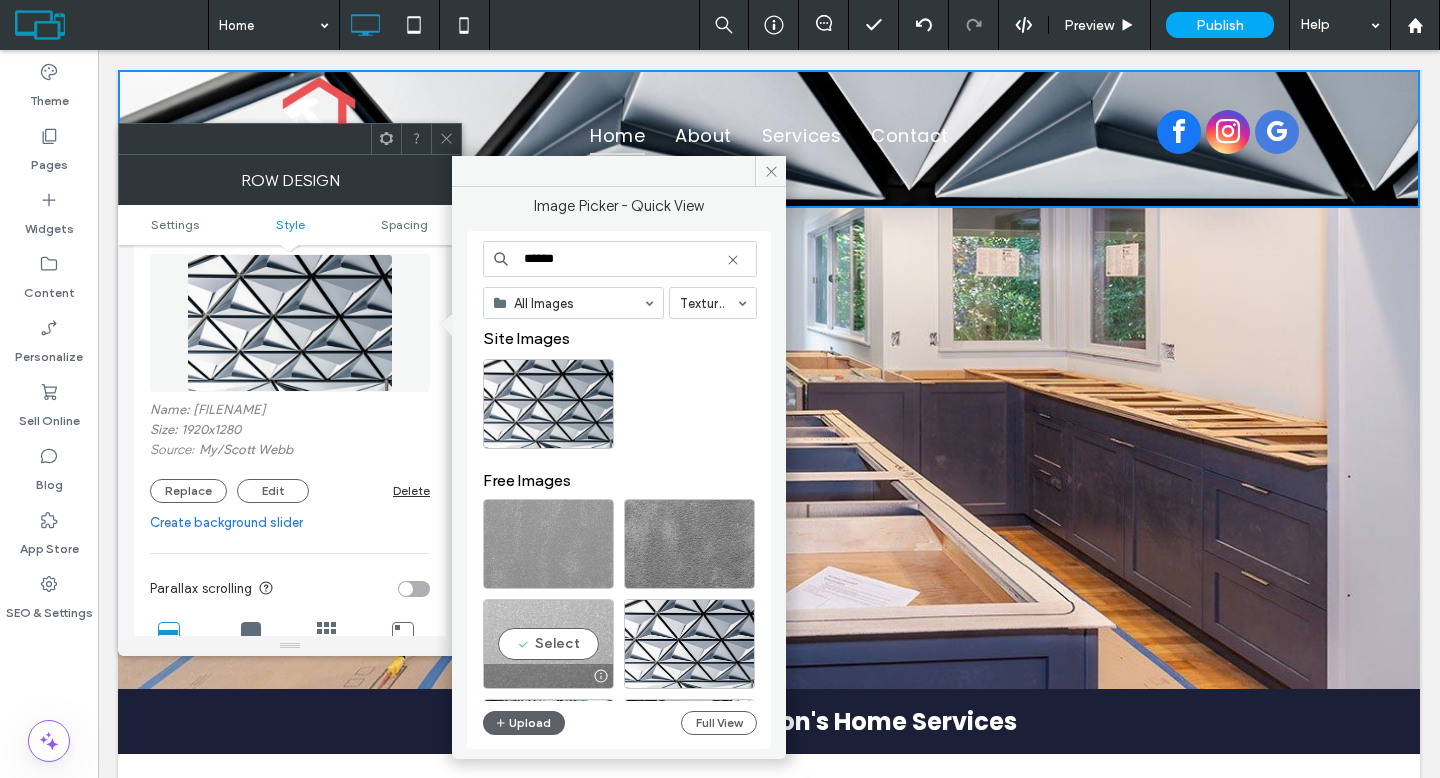 click on "Select" at bounding box center [548, 644] 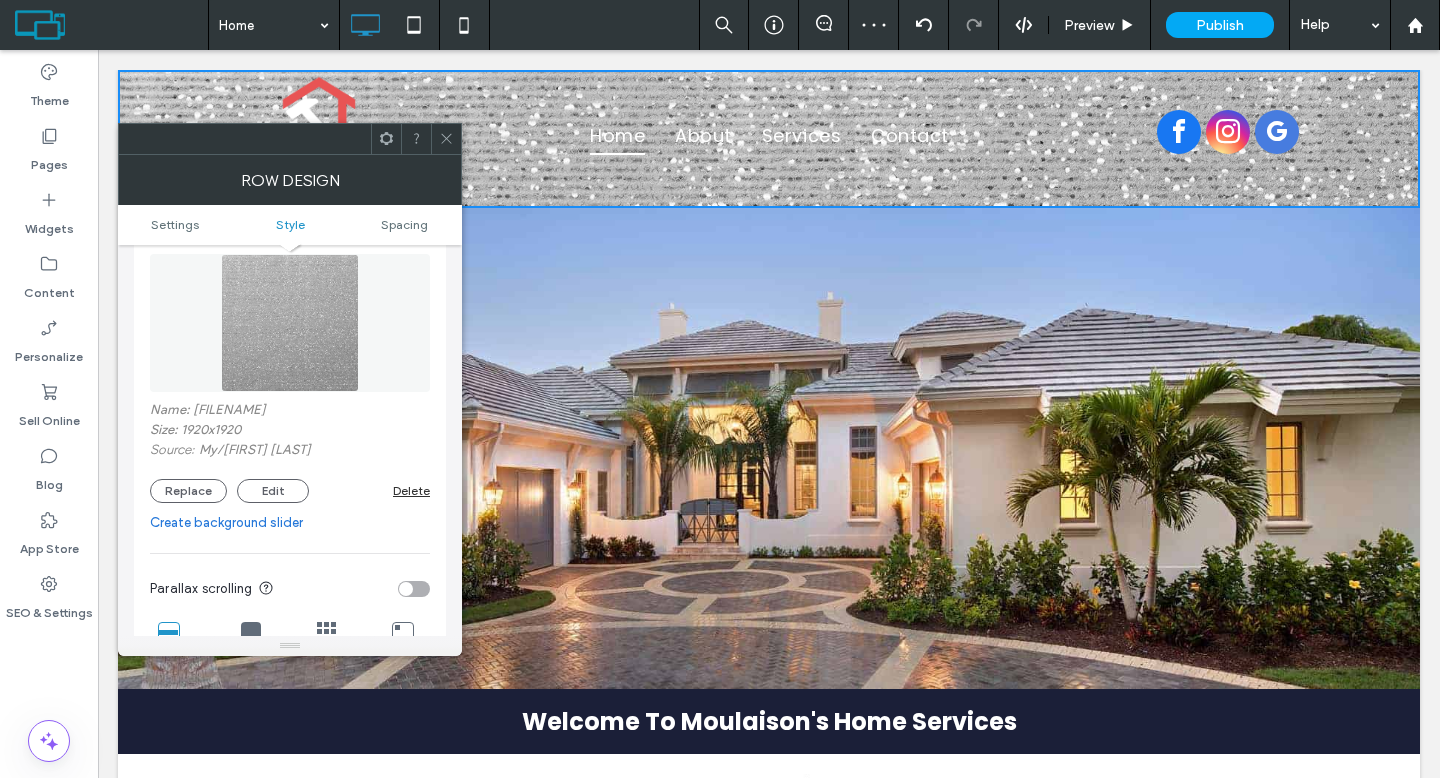 click on "Delete" at bounding box center (411, 490) 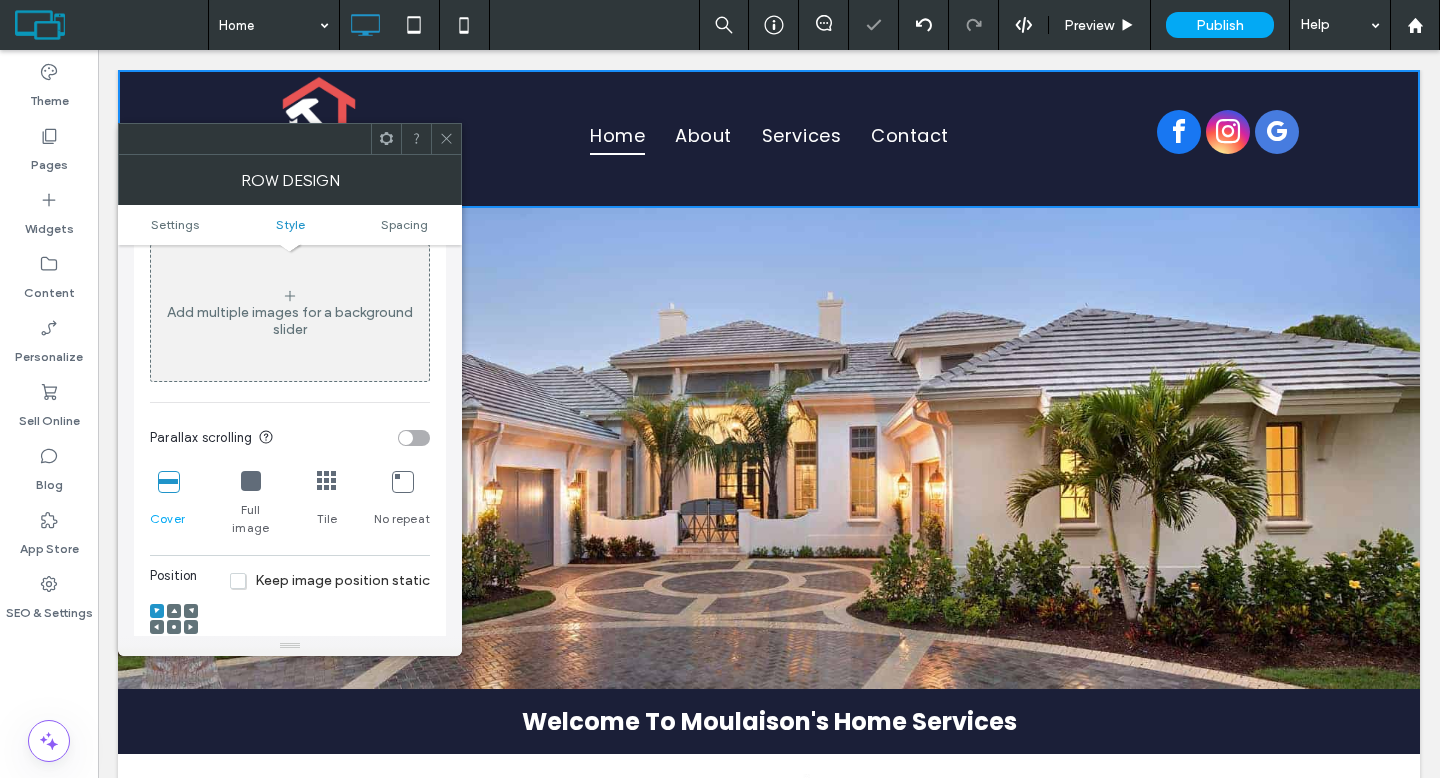 click 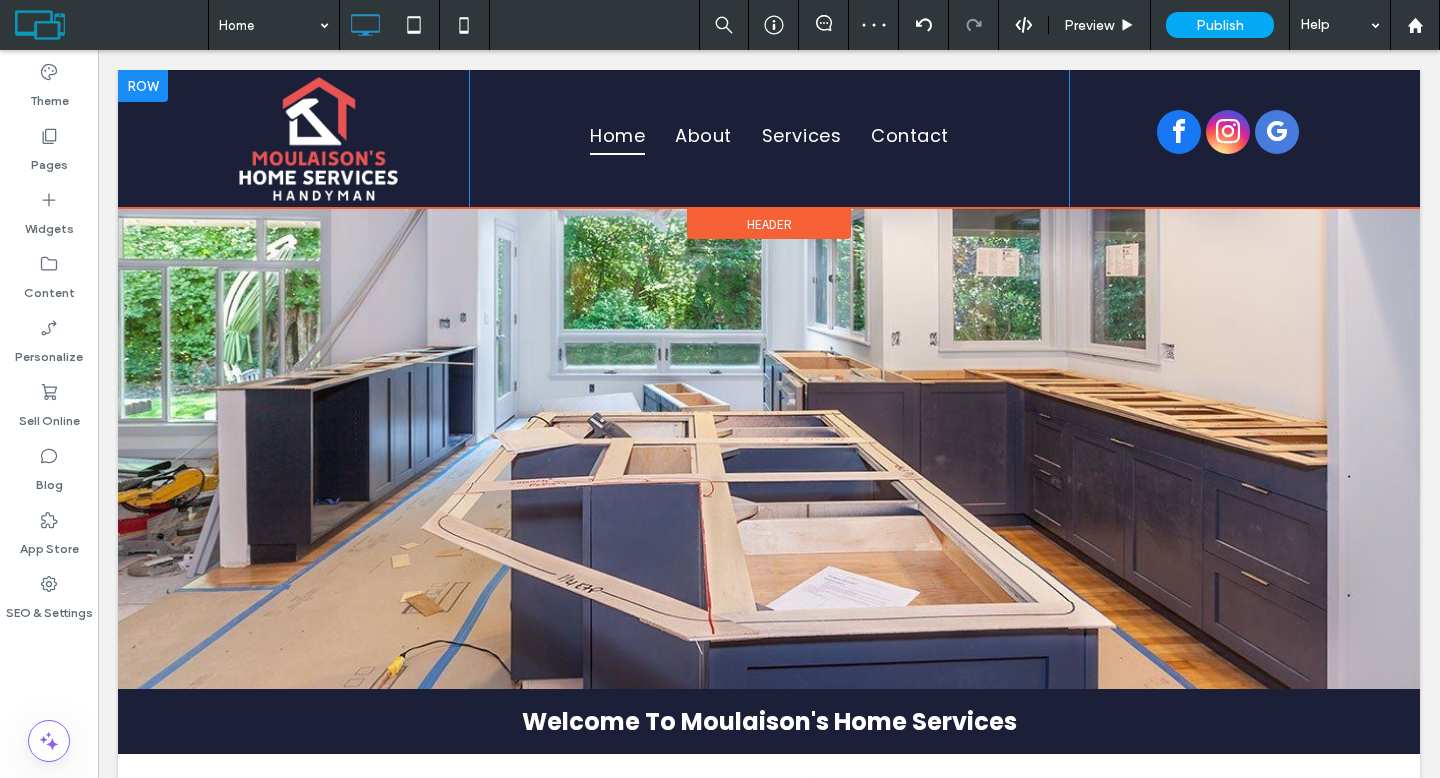click at bounding box center (143, 86) 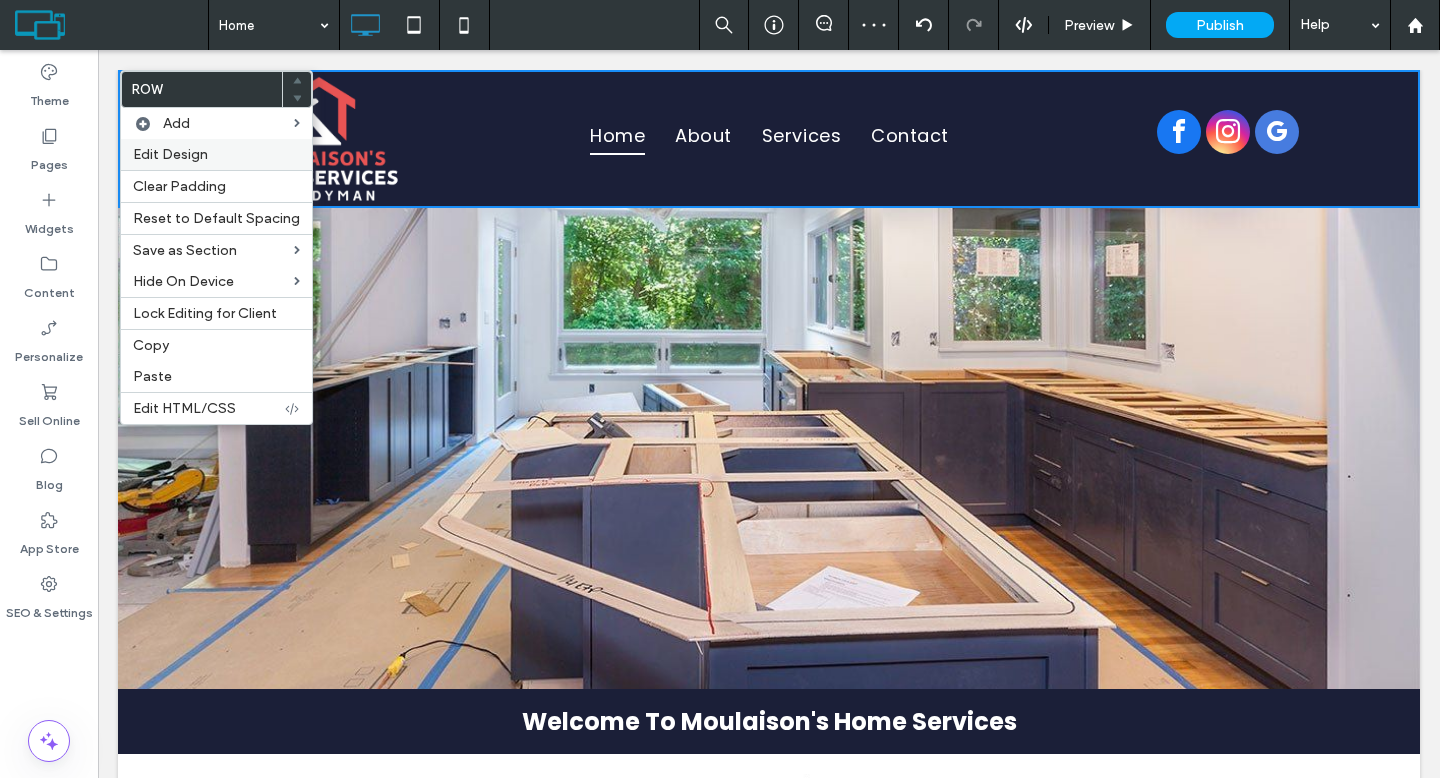click on "Edit Design" at bounding box center (170, 154) 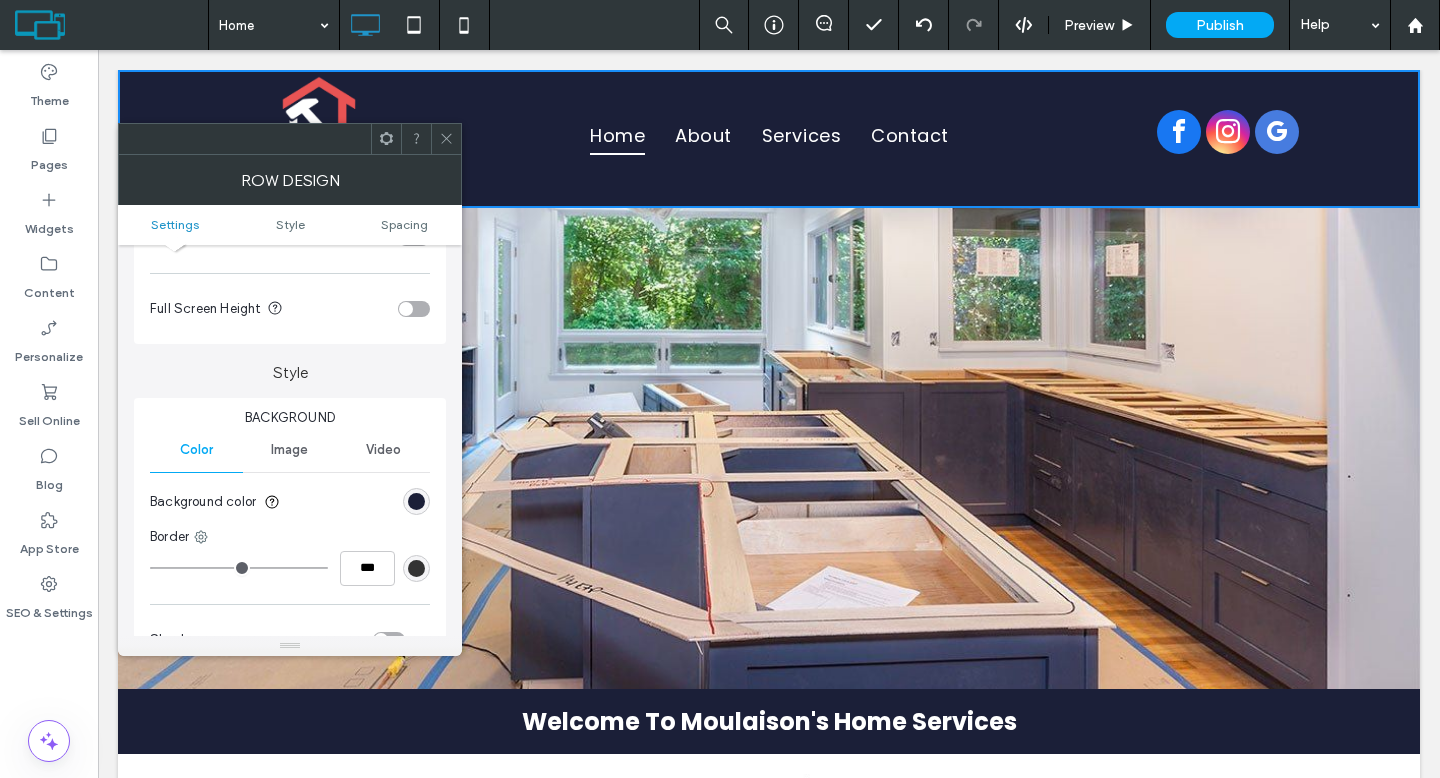 scroll, scrollTop: 157, scrollLeft: 0, axis: vertical 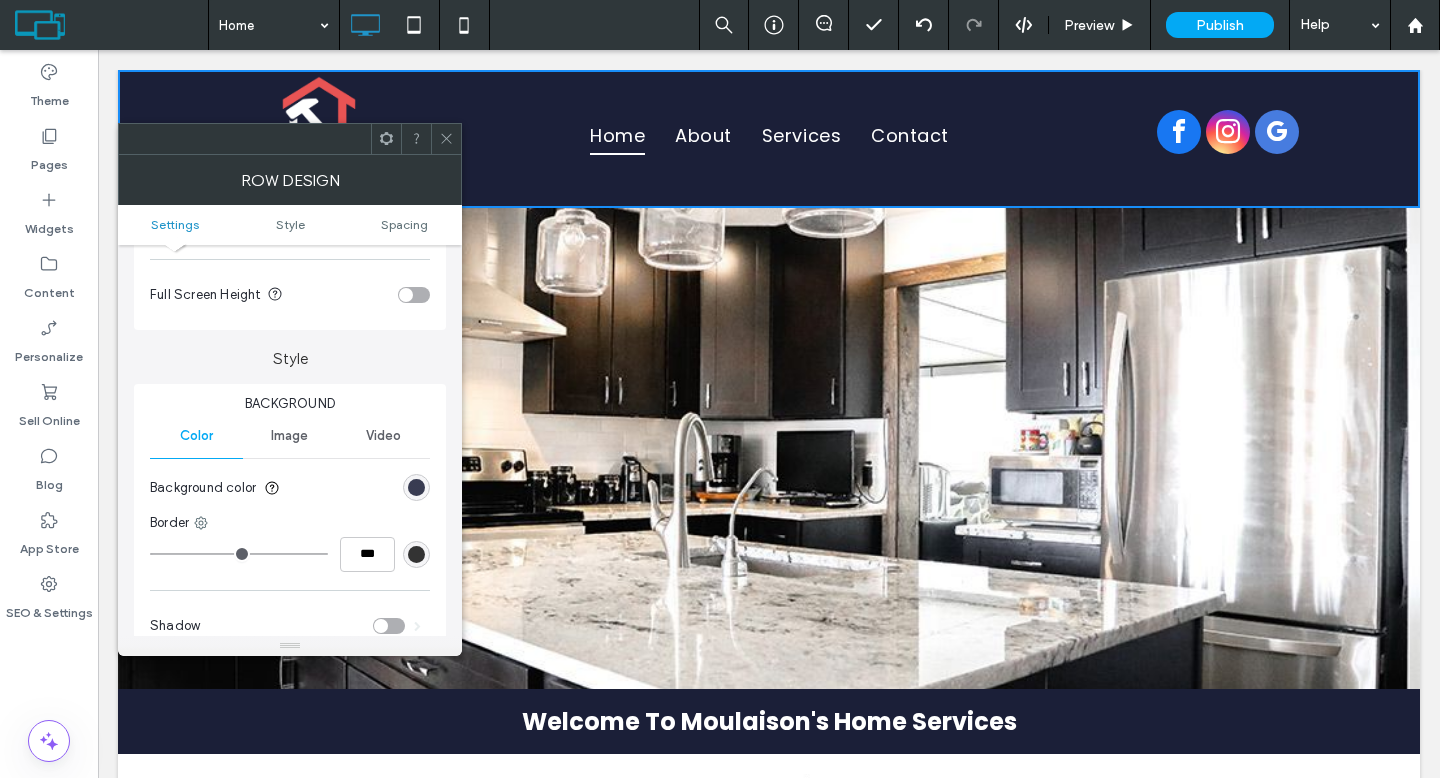 click at bounding box center [416, 487] 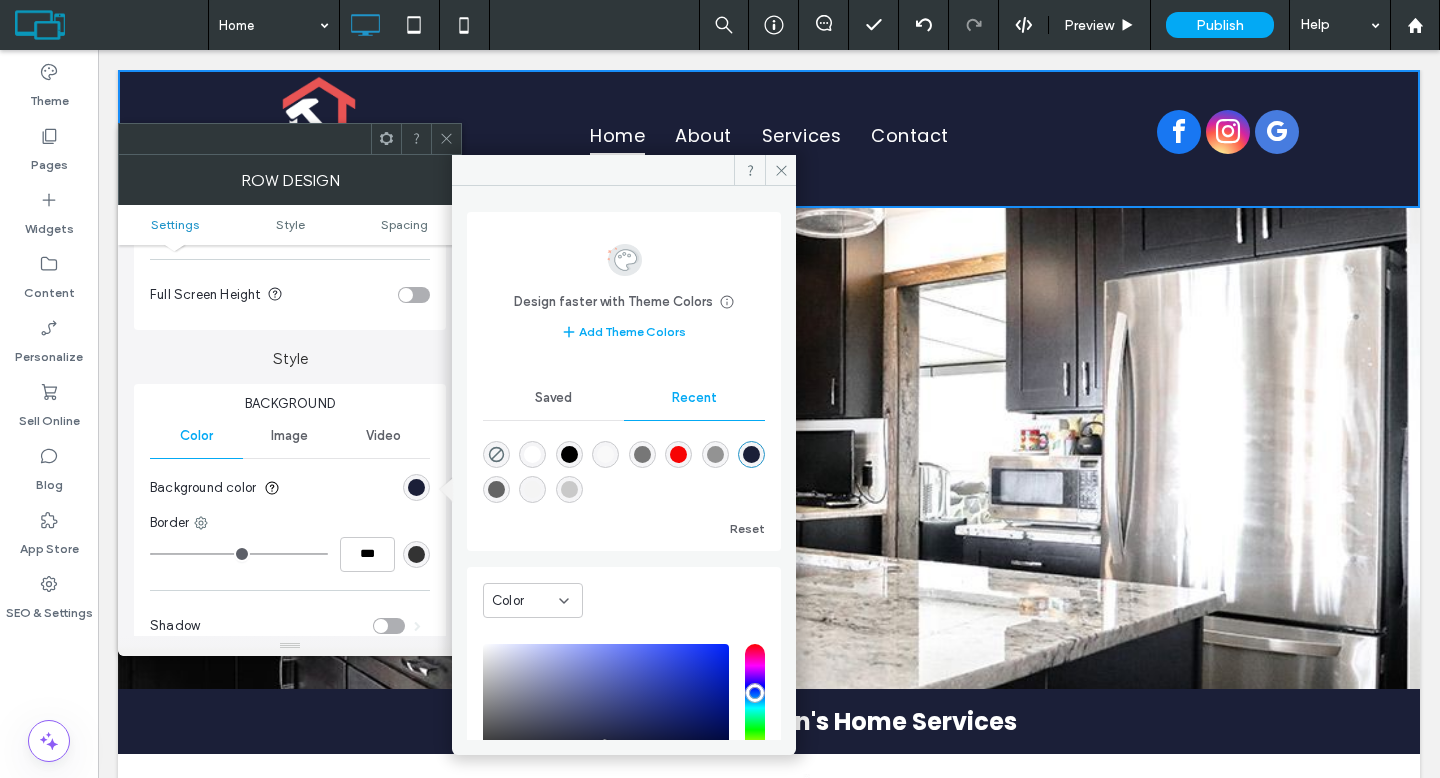 scroll, scrollTop: 159, scrollLeft: 0, axis: vertical 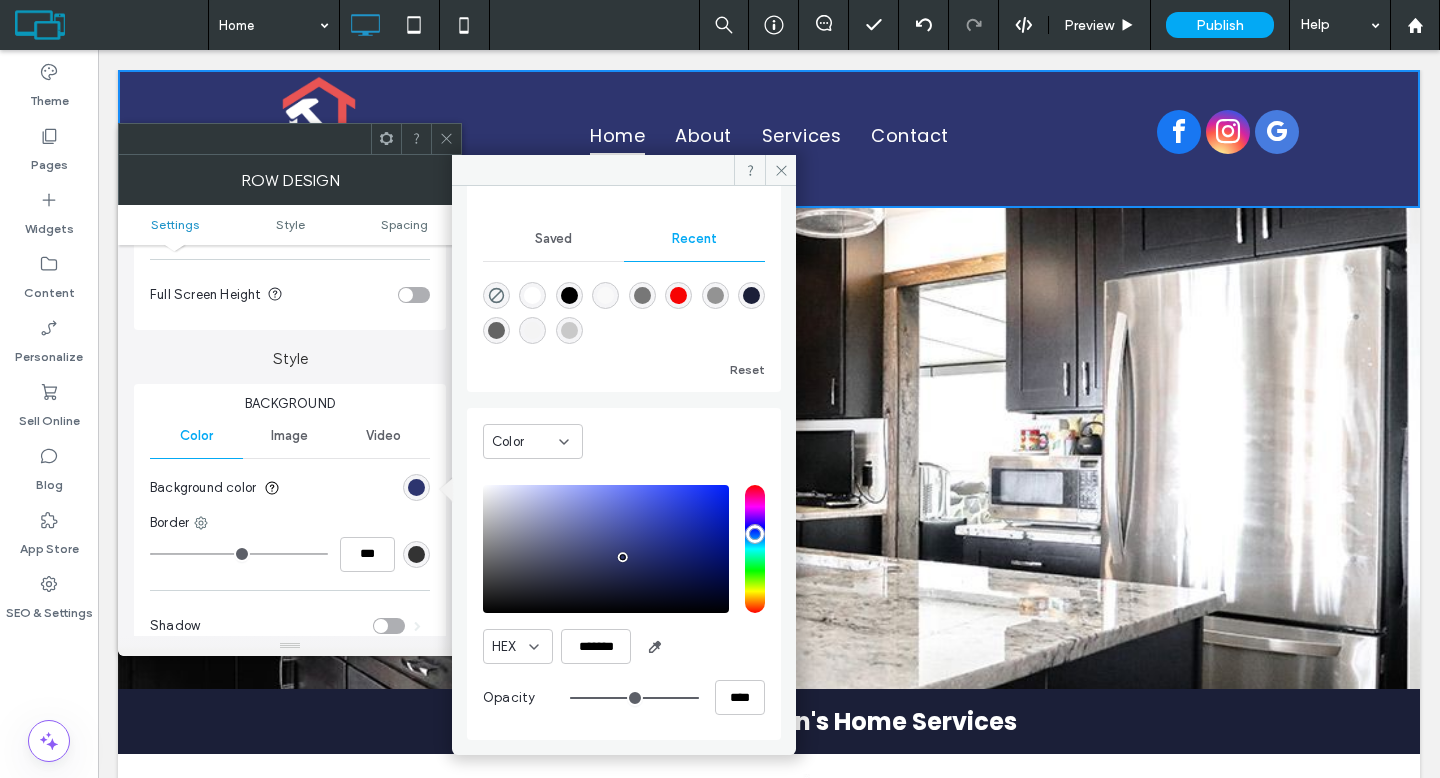 type on "*******" 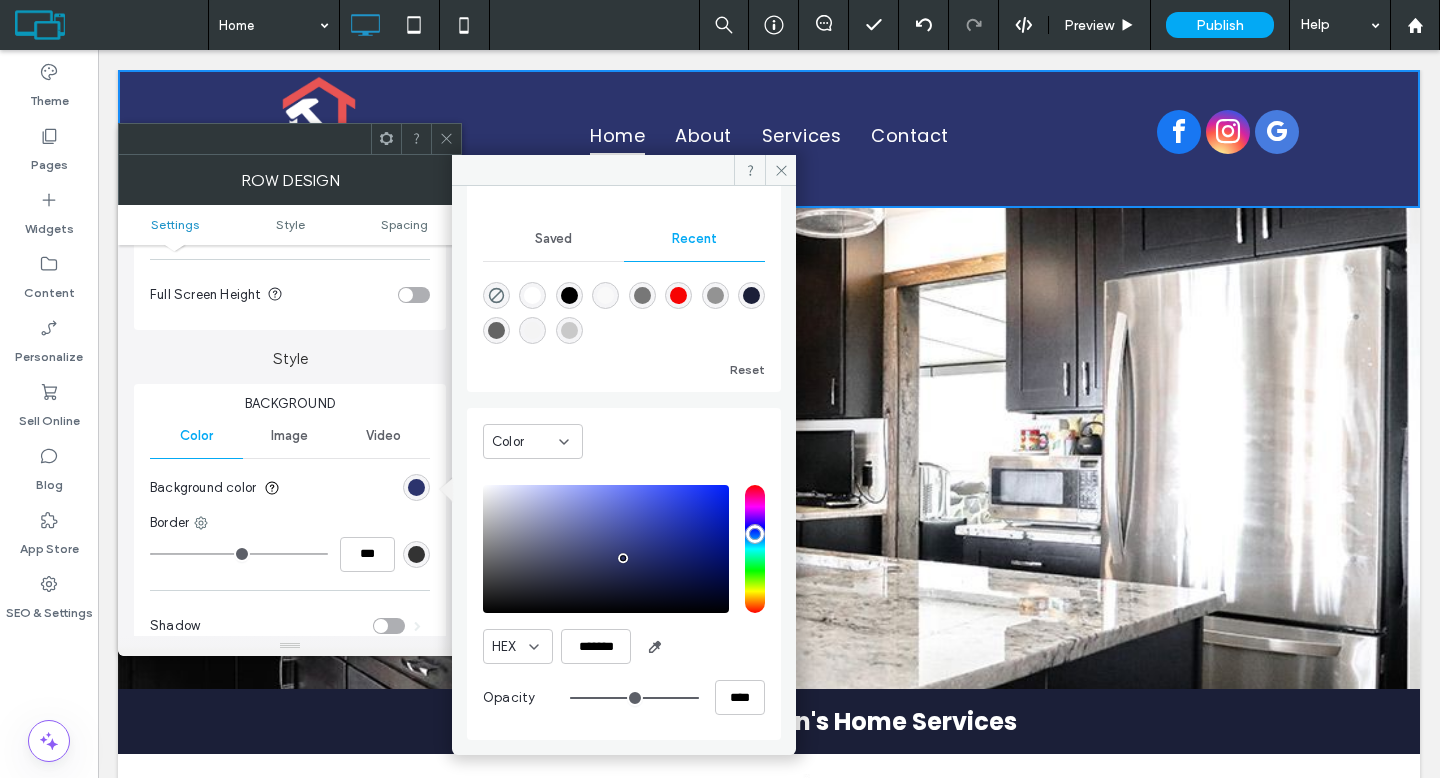 drag, startPoint x: 606, startPoint y: 586, endPoint x: 624, endPoint y: 558, distance: 33.286633 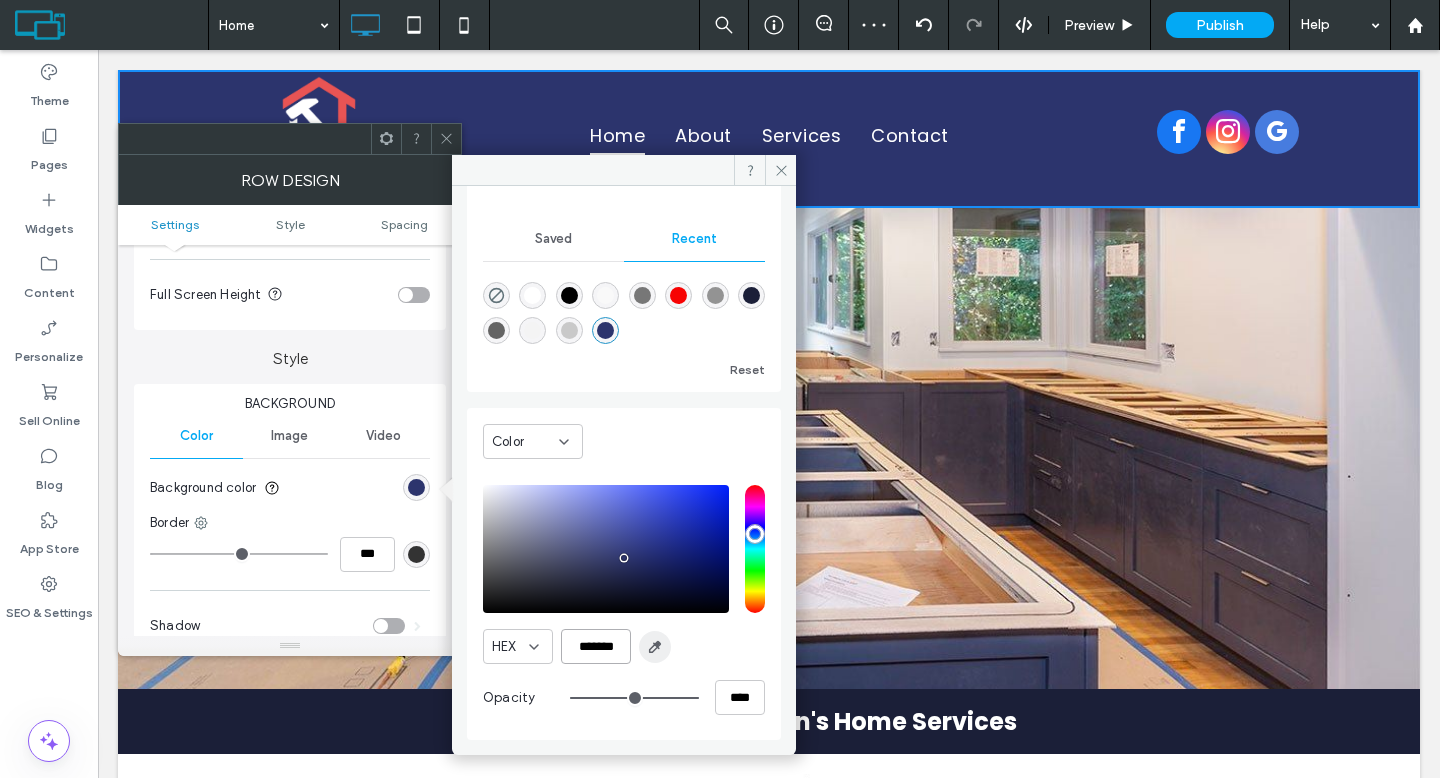drag, startPoint x: 569, startPoint y: 645, endPoint x: 654, endPoint y: 648, distance: 85.052925 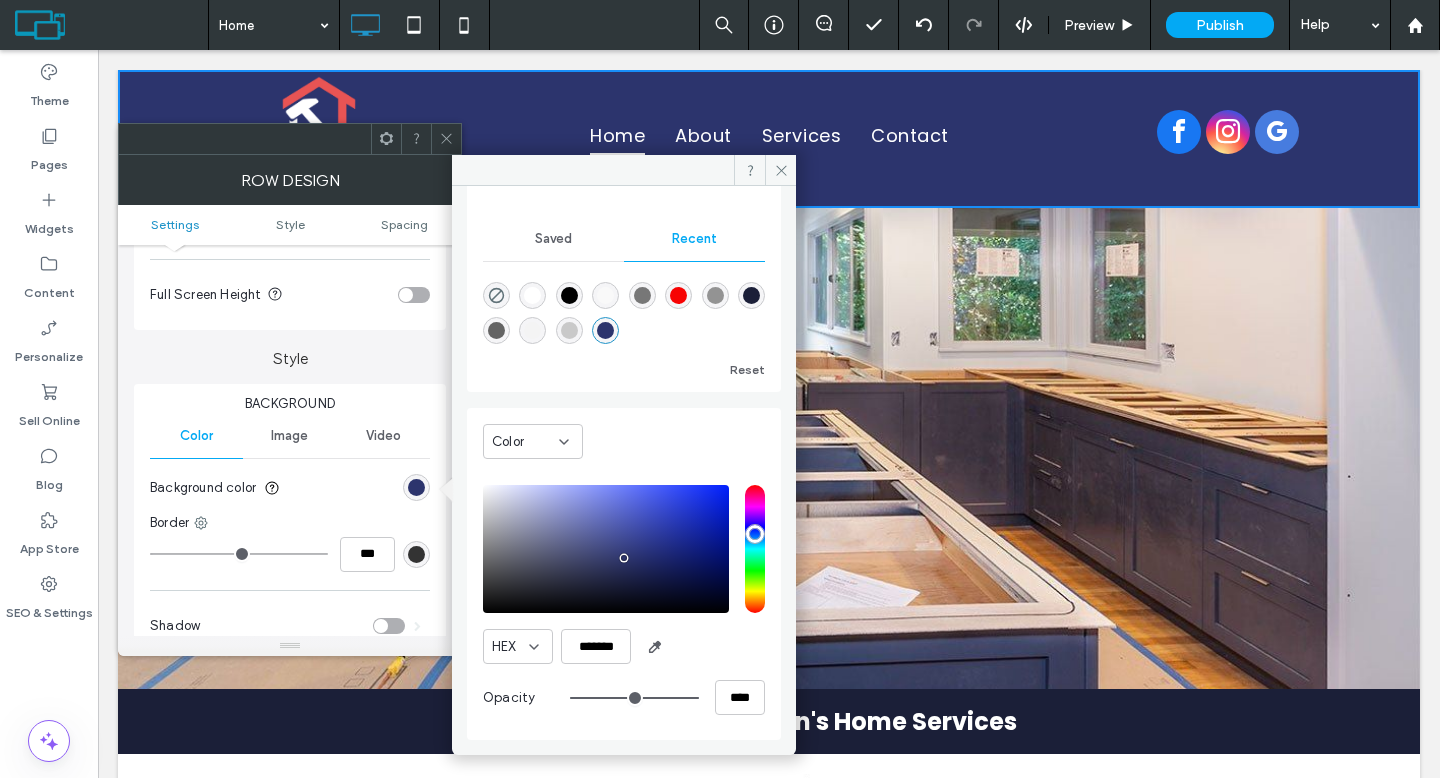 click 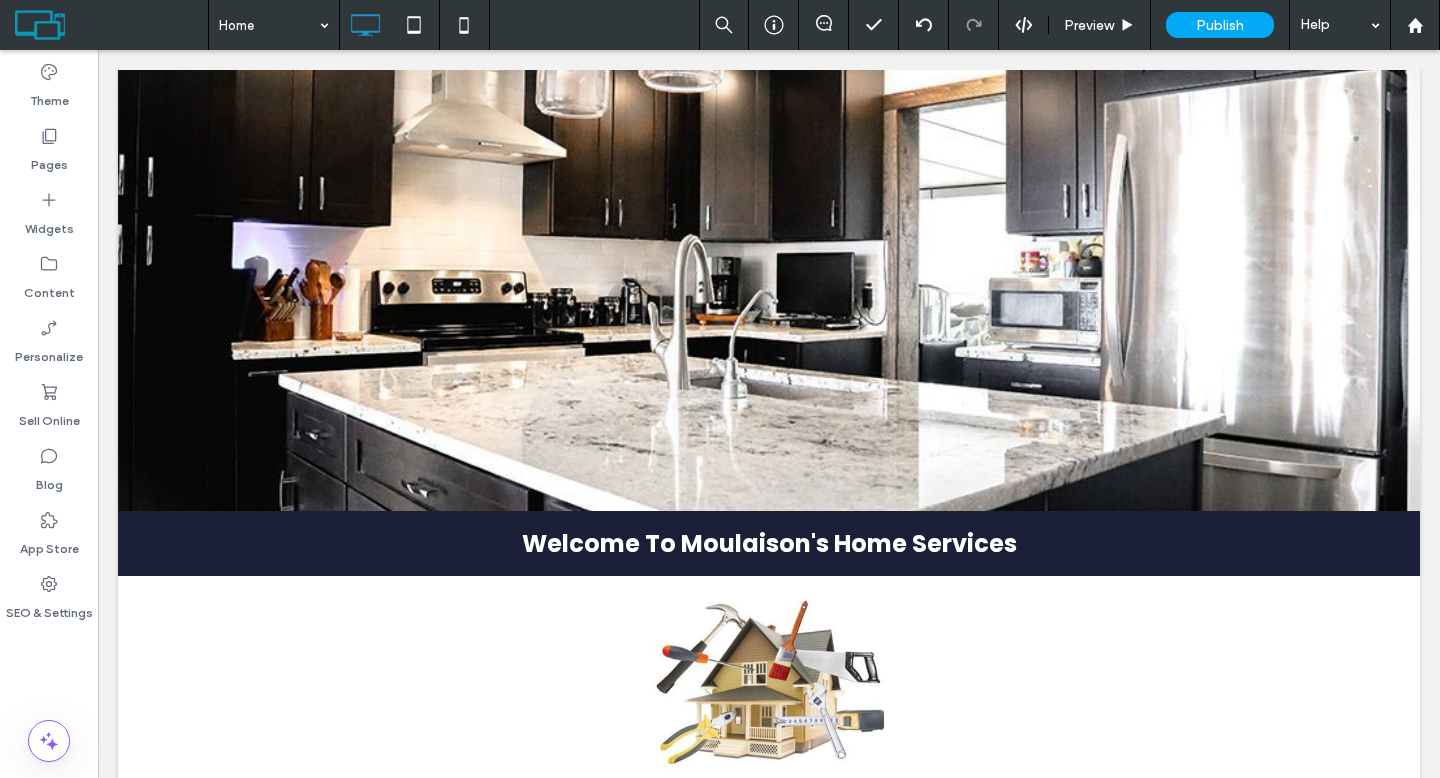 scroll, scrollTop: 293, scrollLeft: 0, axis: vertical 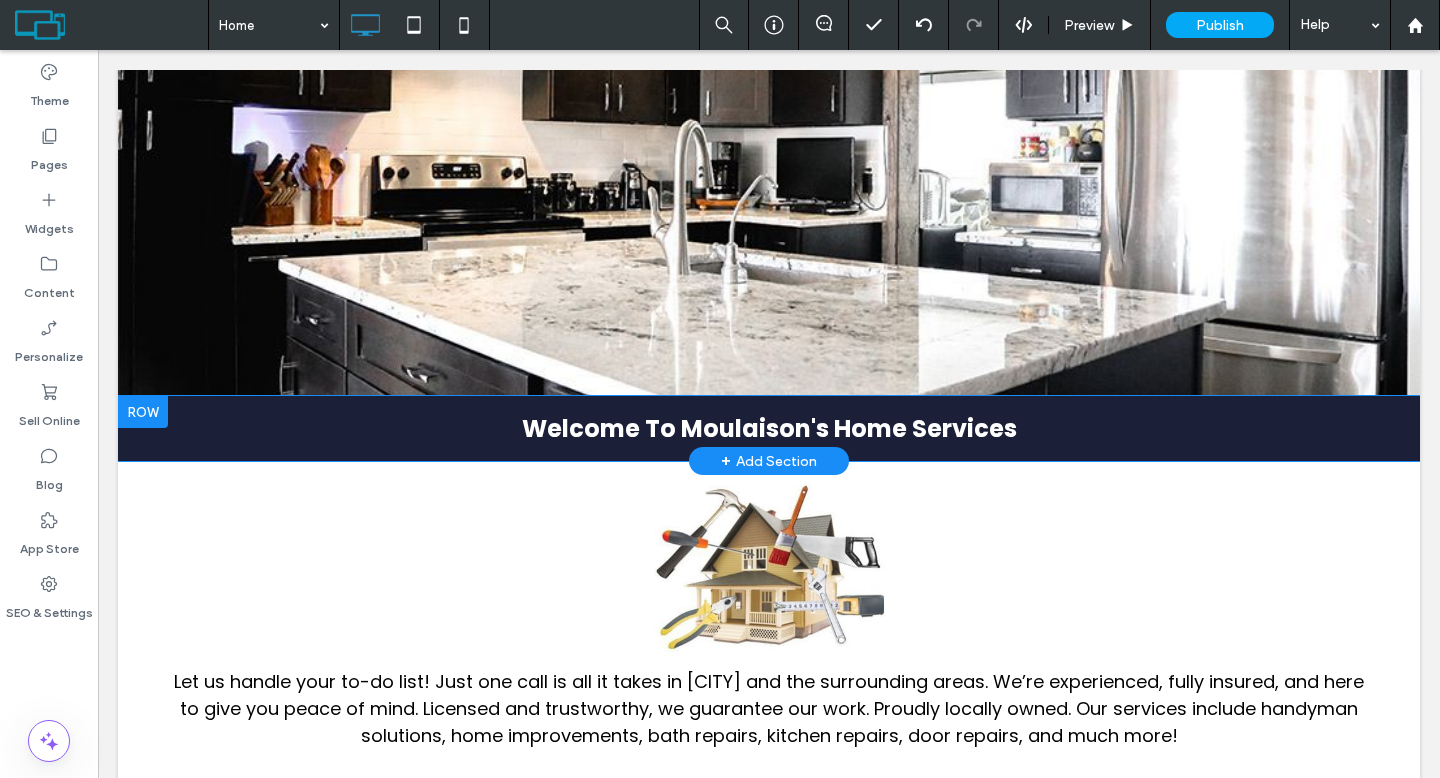 click at bounding box center (143, 412) 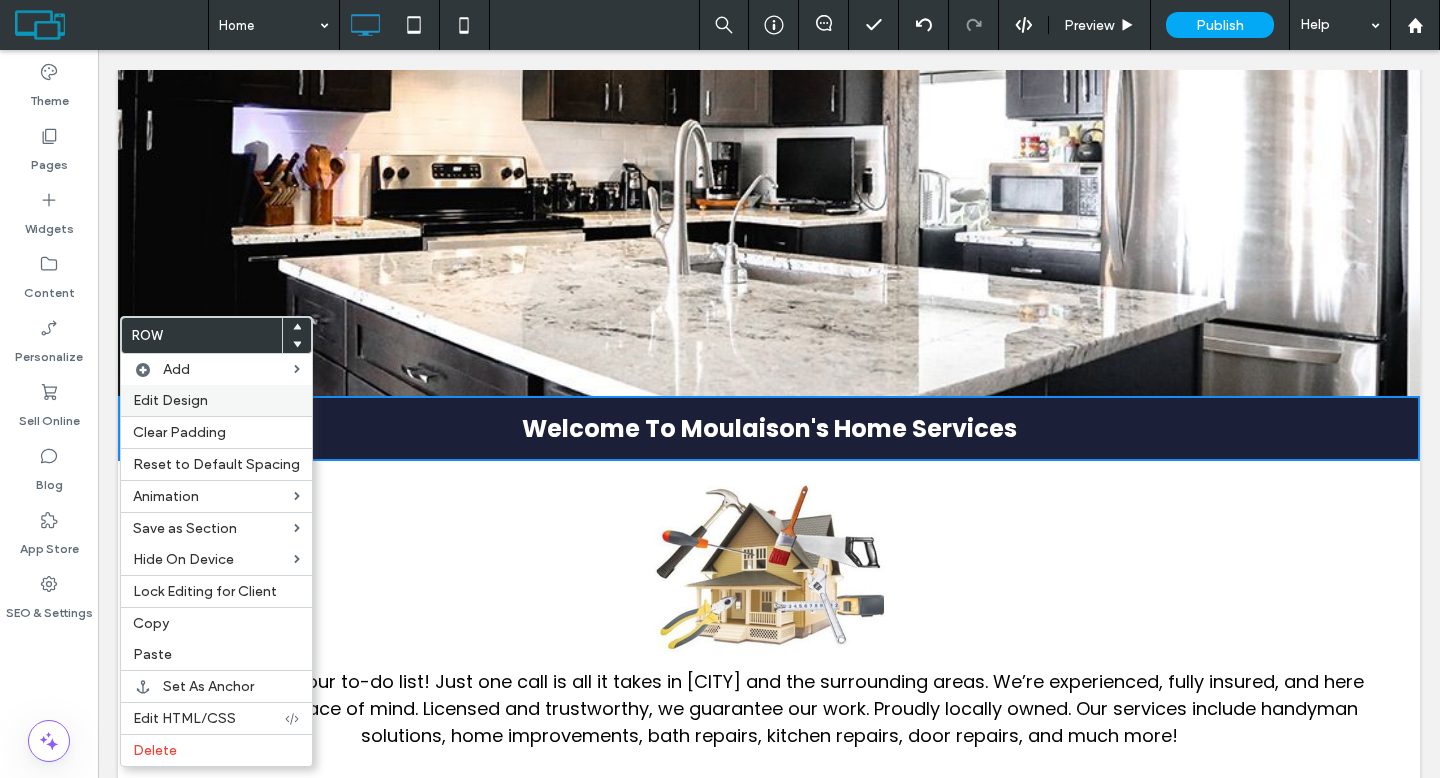 click on "Edit Design" at bounding box center (216, 400) 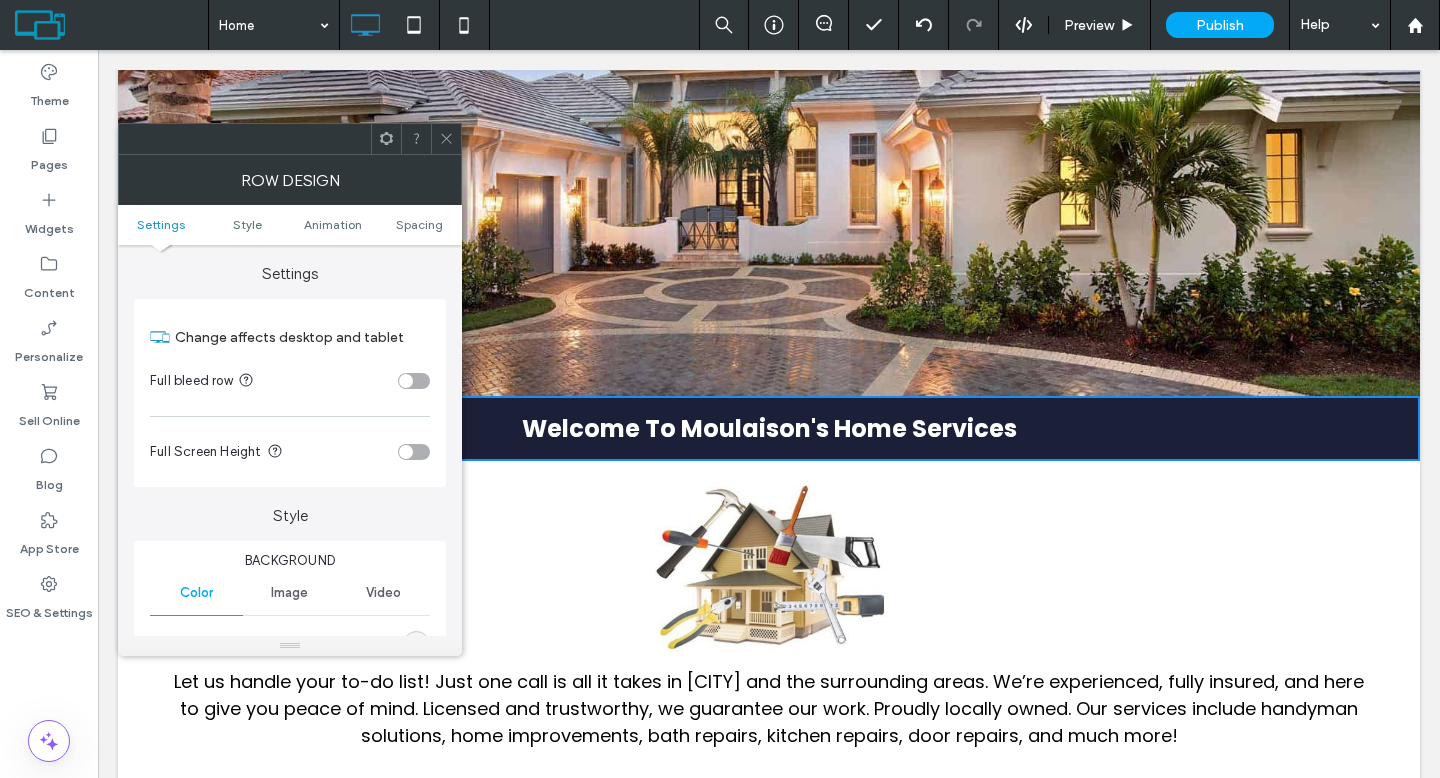 scroll, scrollTop: 165, scrollLeft: 0, axis: vertical 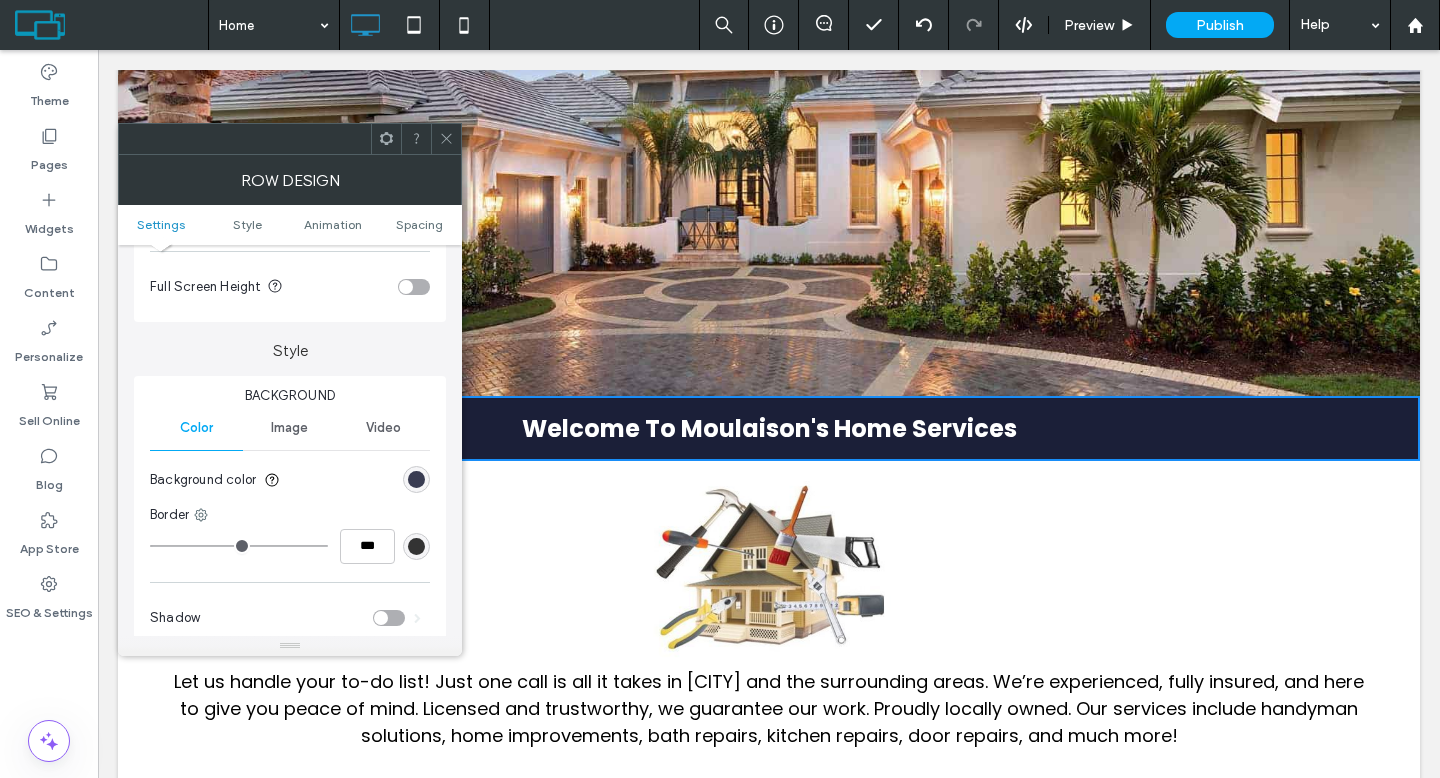 click at bounding box center [416, 479] 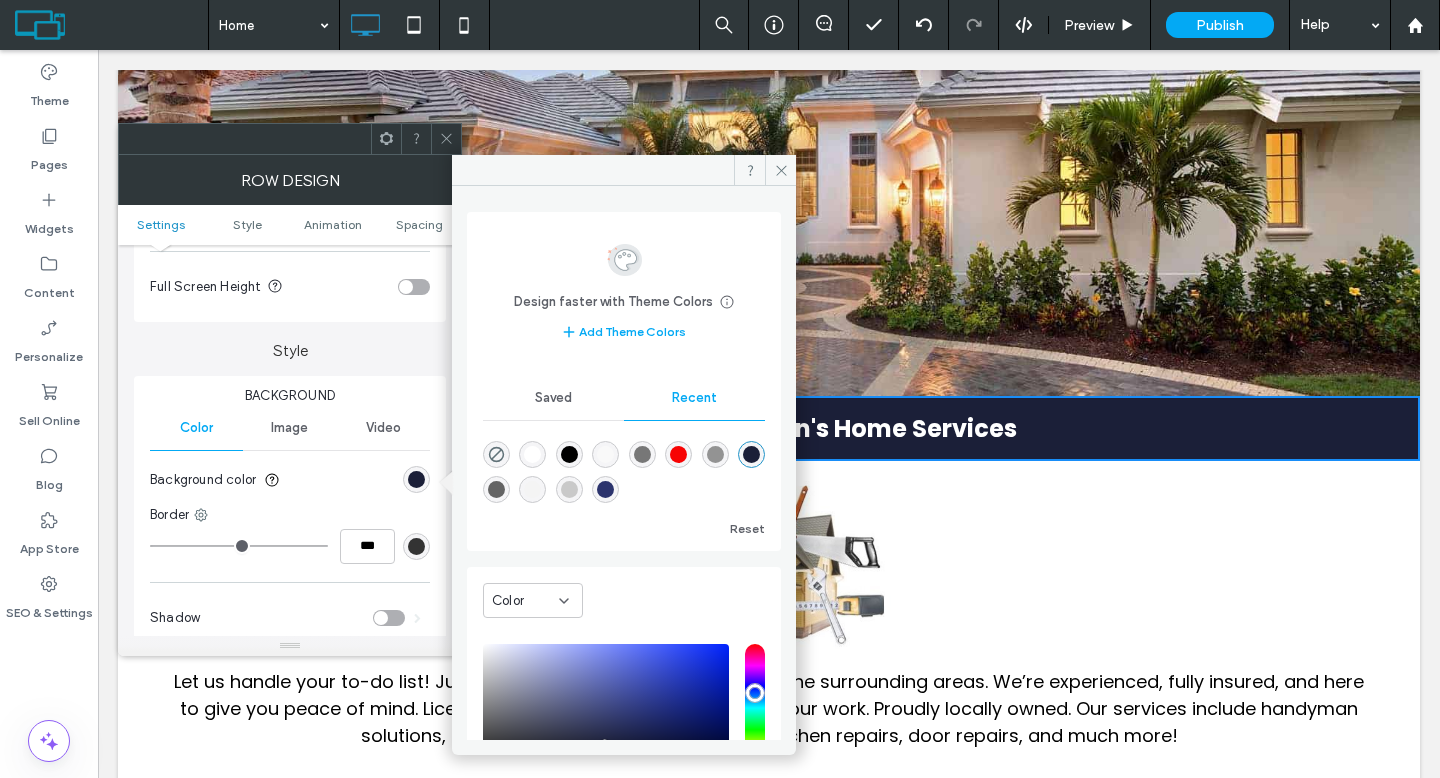 click at bounding box center (605, 489) 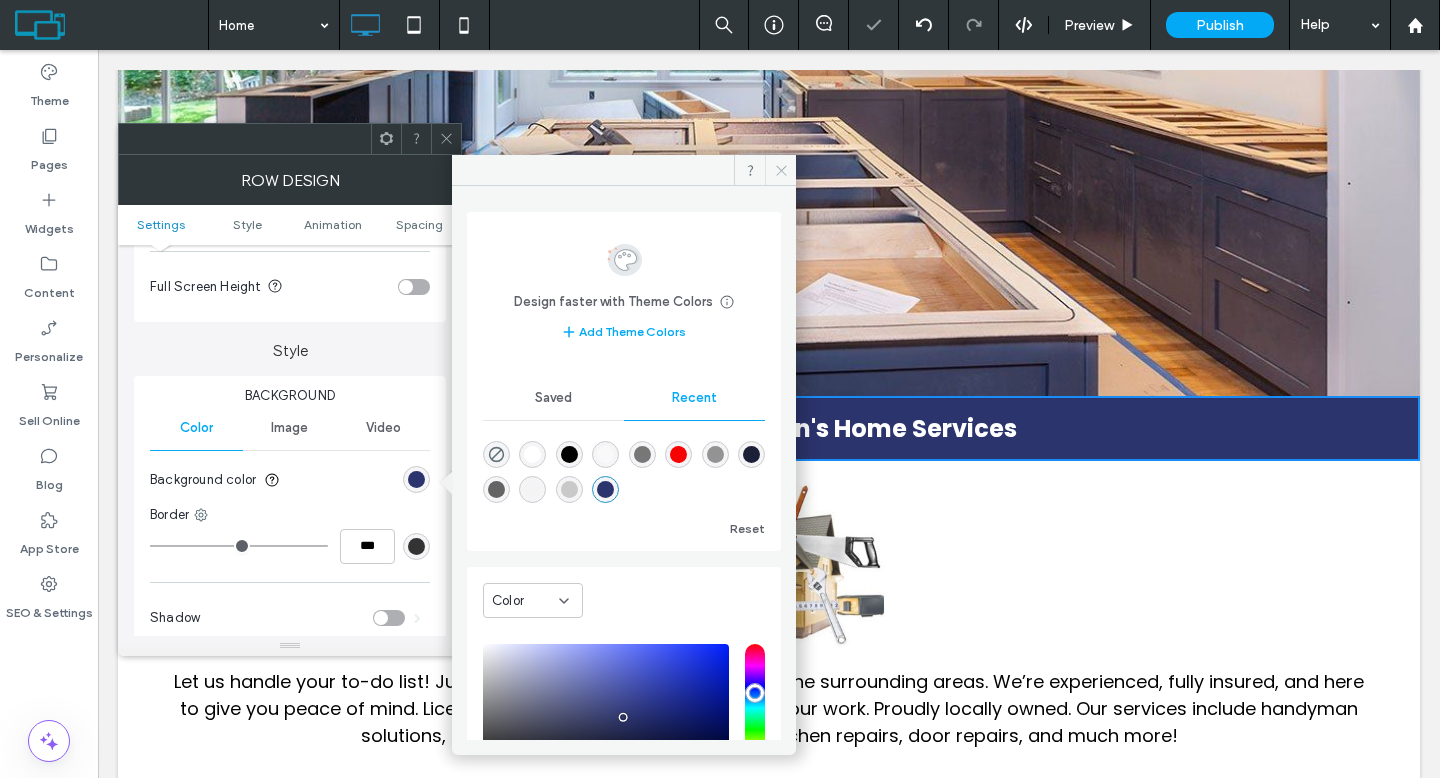 click at bounding box center (780, 170) 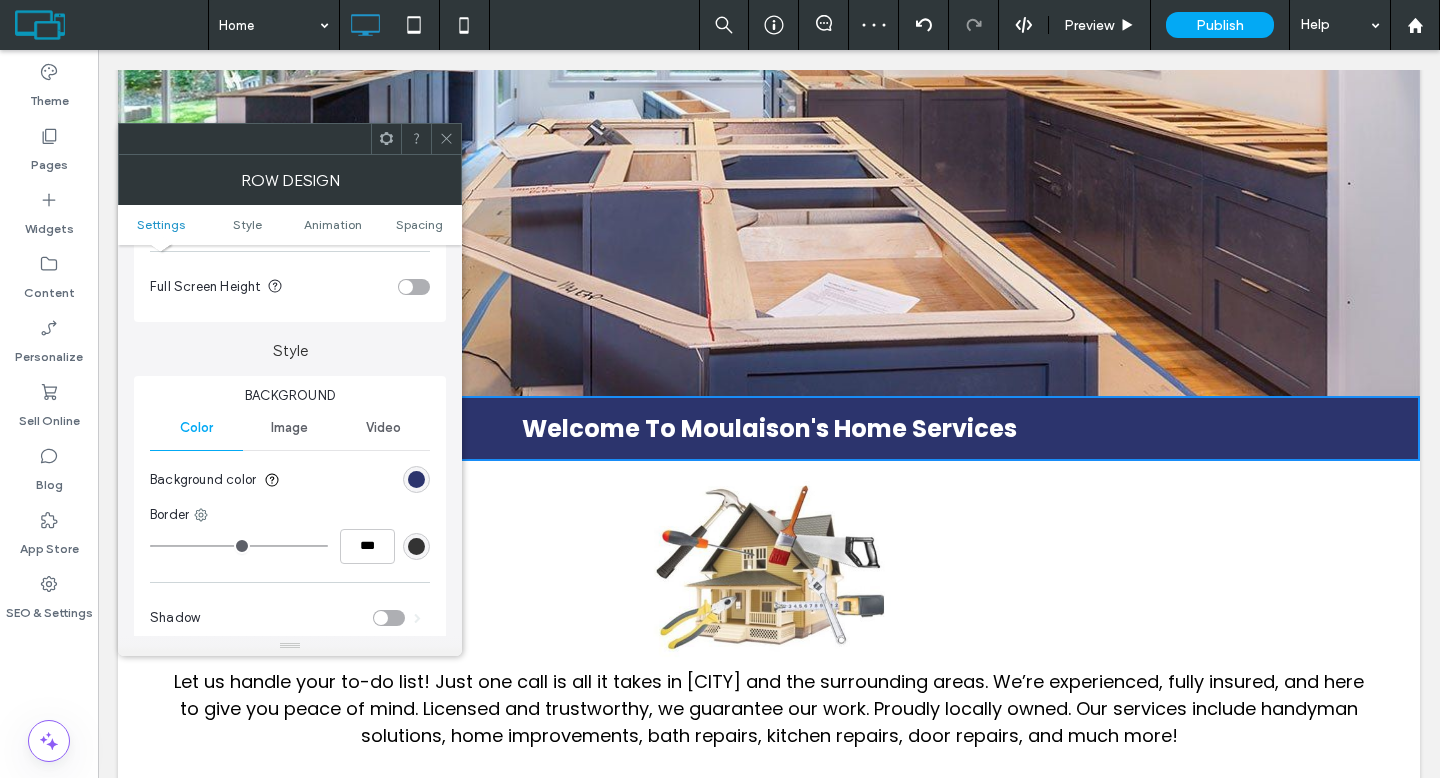 click at bounding box center (446, 139) 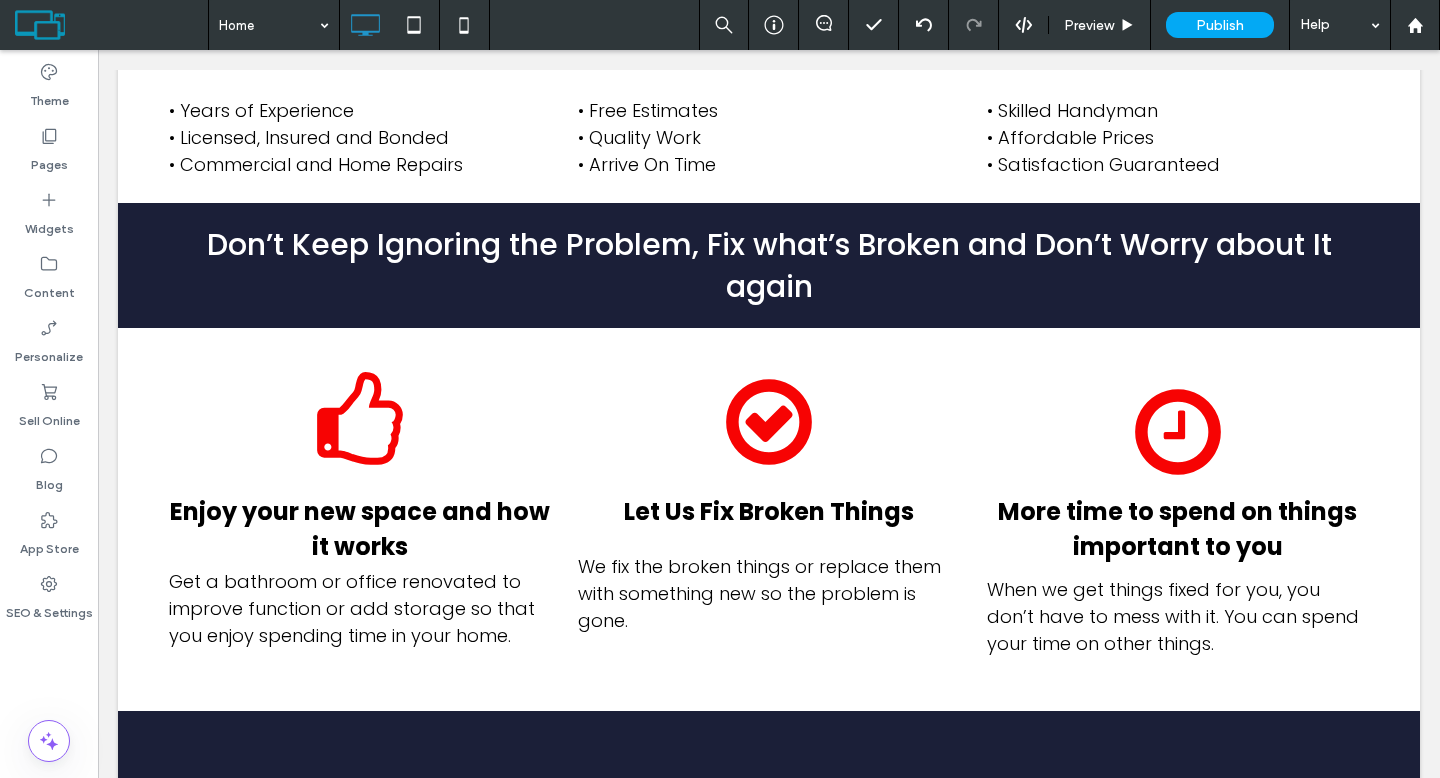 scroll, scrollTop: 1950, scrollLeft: 0, axis: vertical 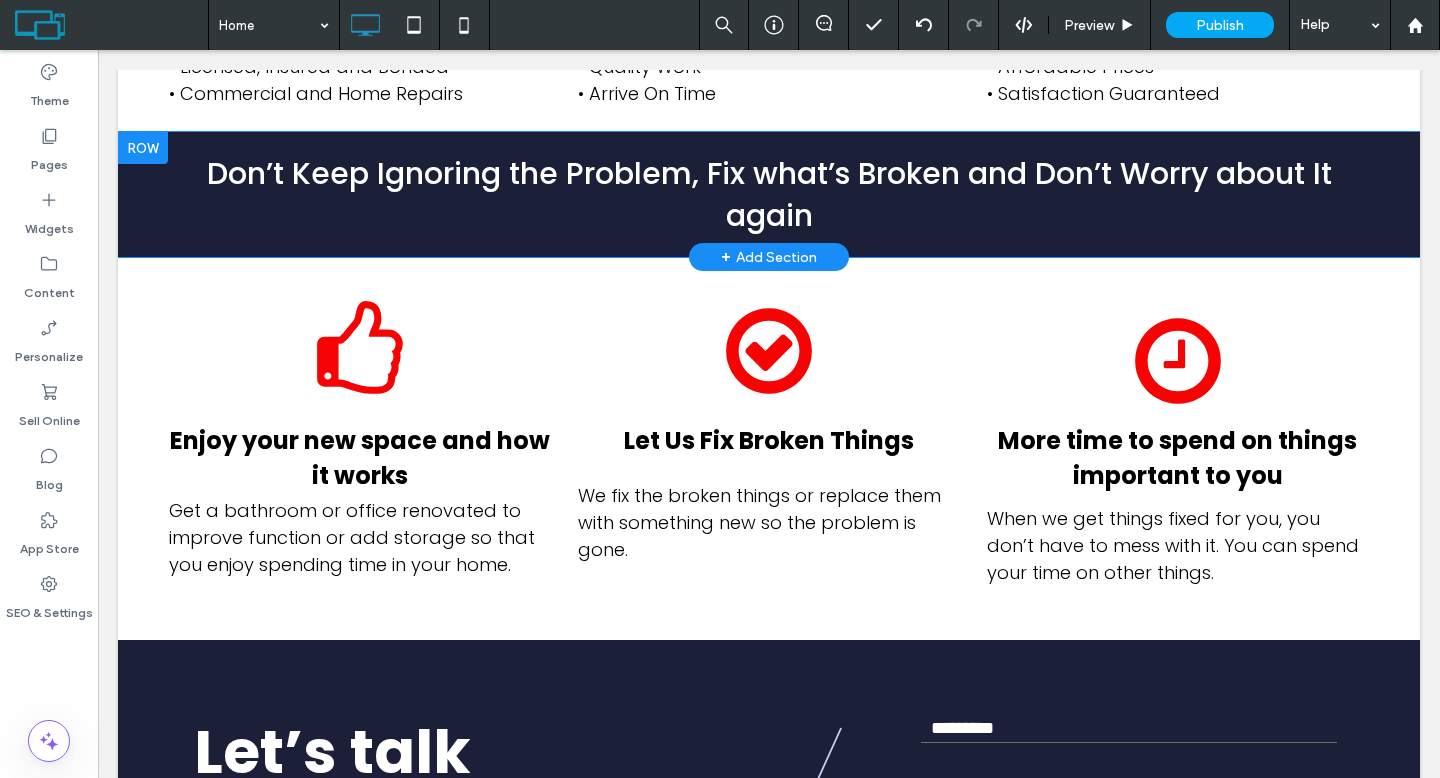 click at bounding box center [143, 148] 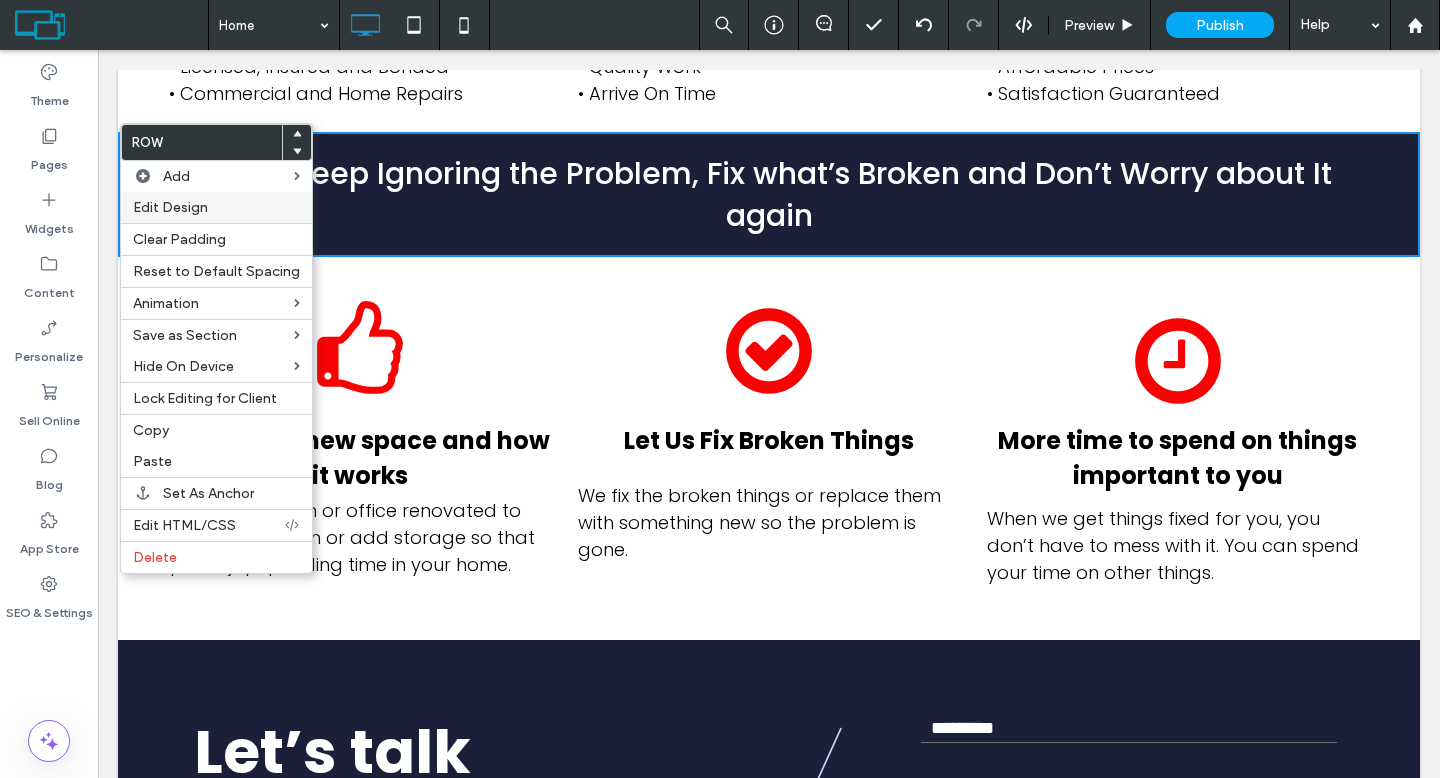 click on "Edit Design" at bounding box center (216, 207) 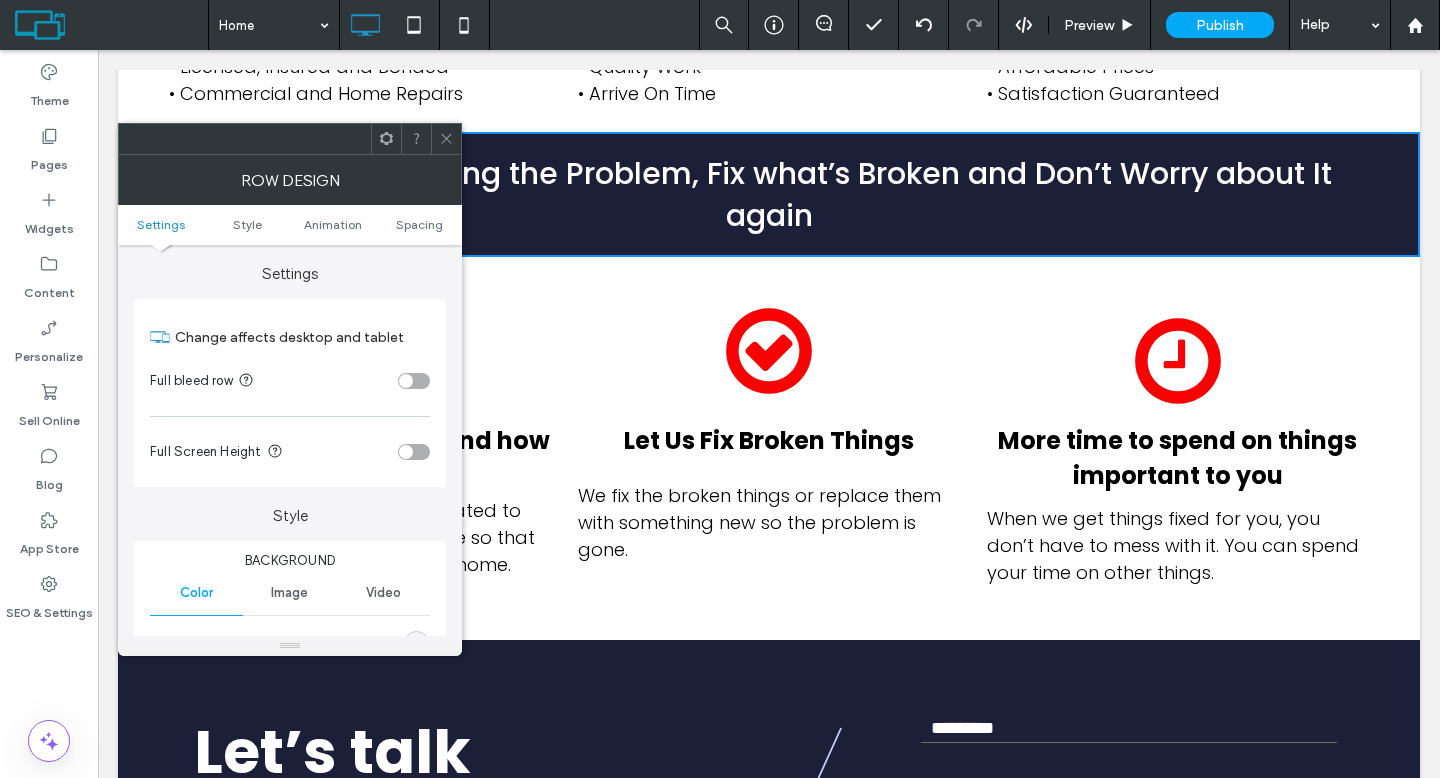 scroll, scrollTop: 168, scrollLeft: 0, axis: vertical 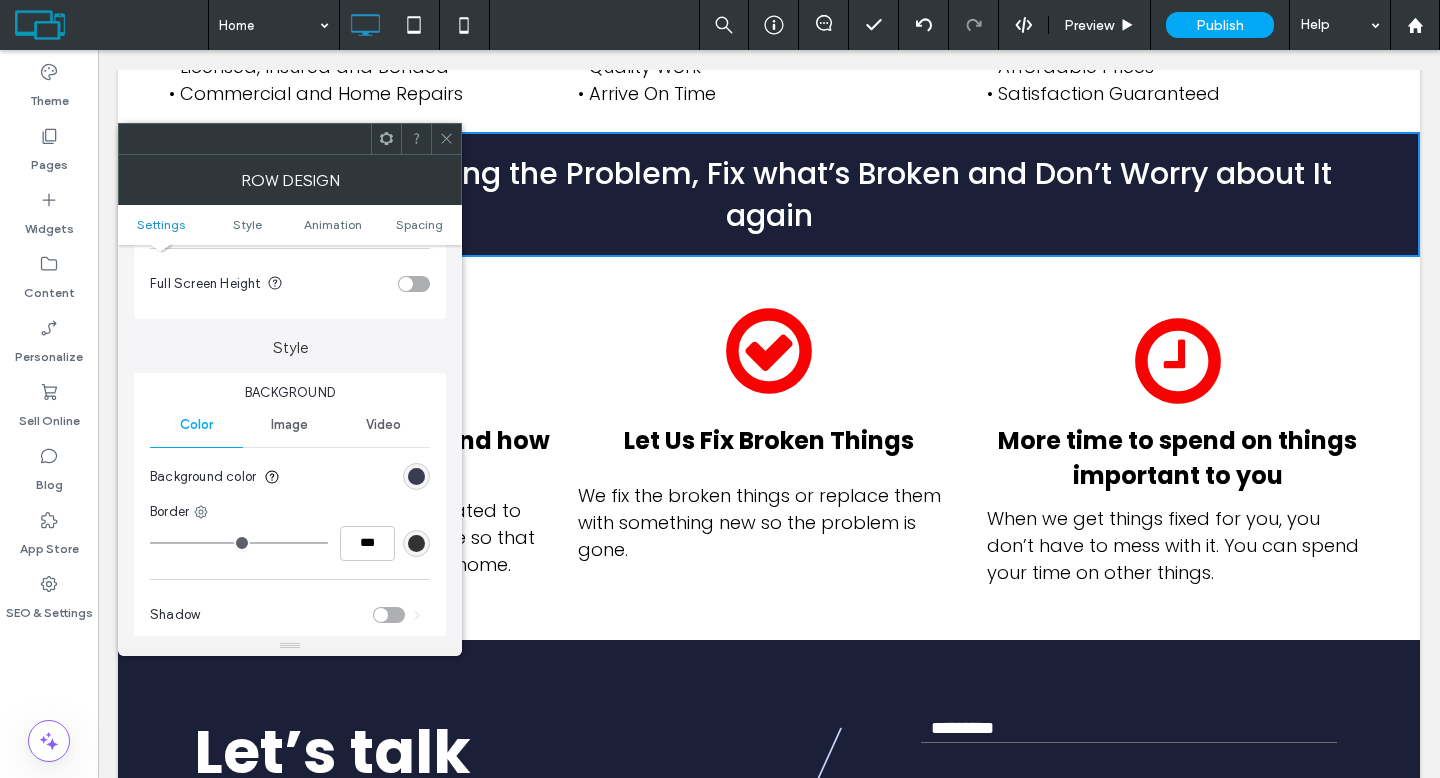 click at bounding box center [416, 476] 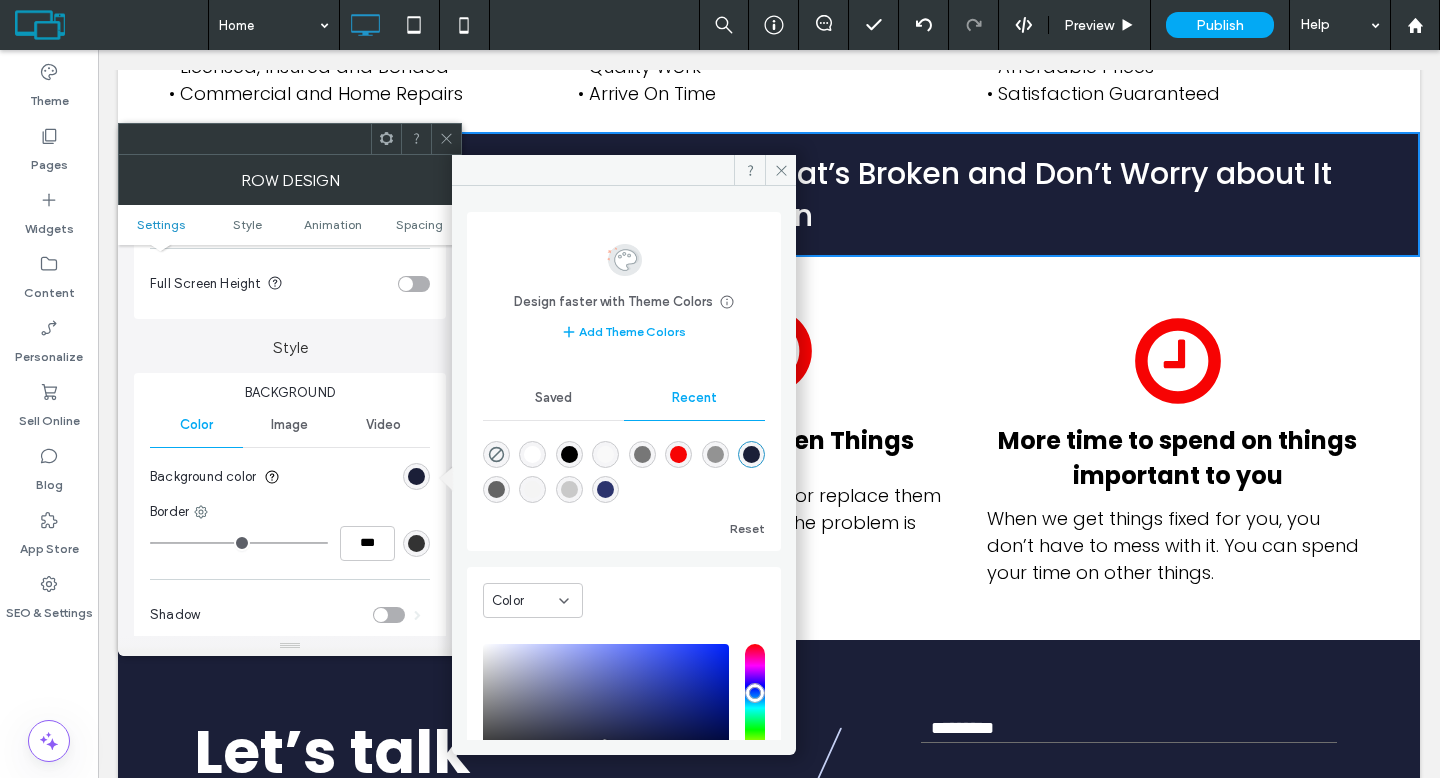 click at bounding box center (605, 489) 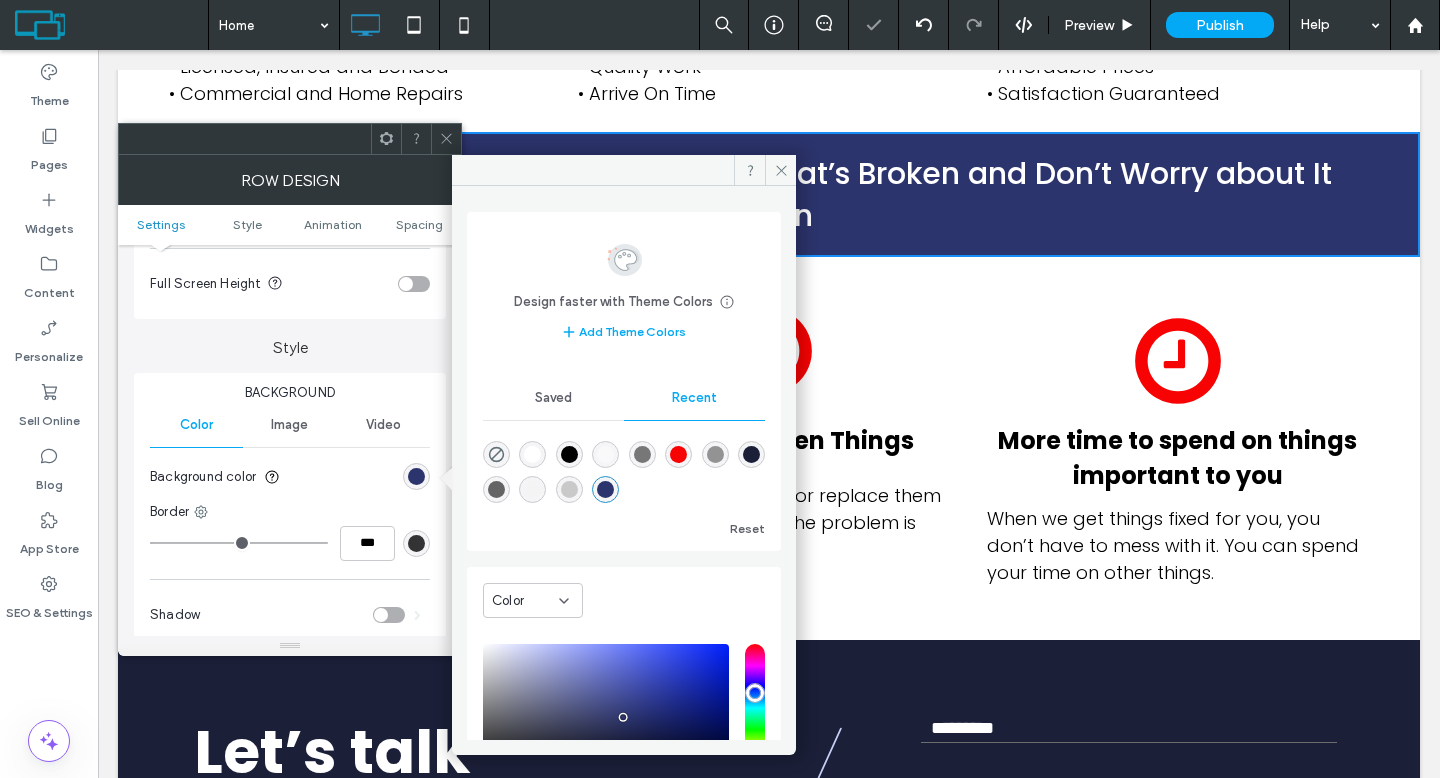 click 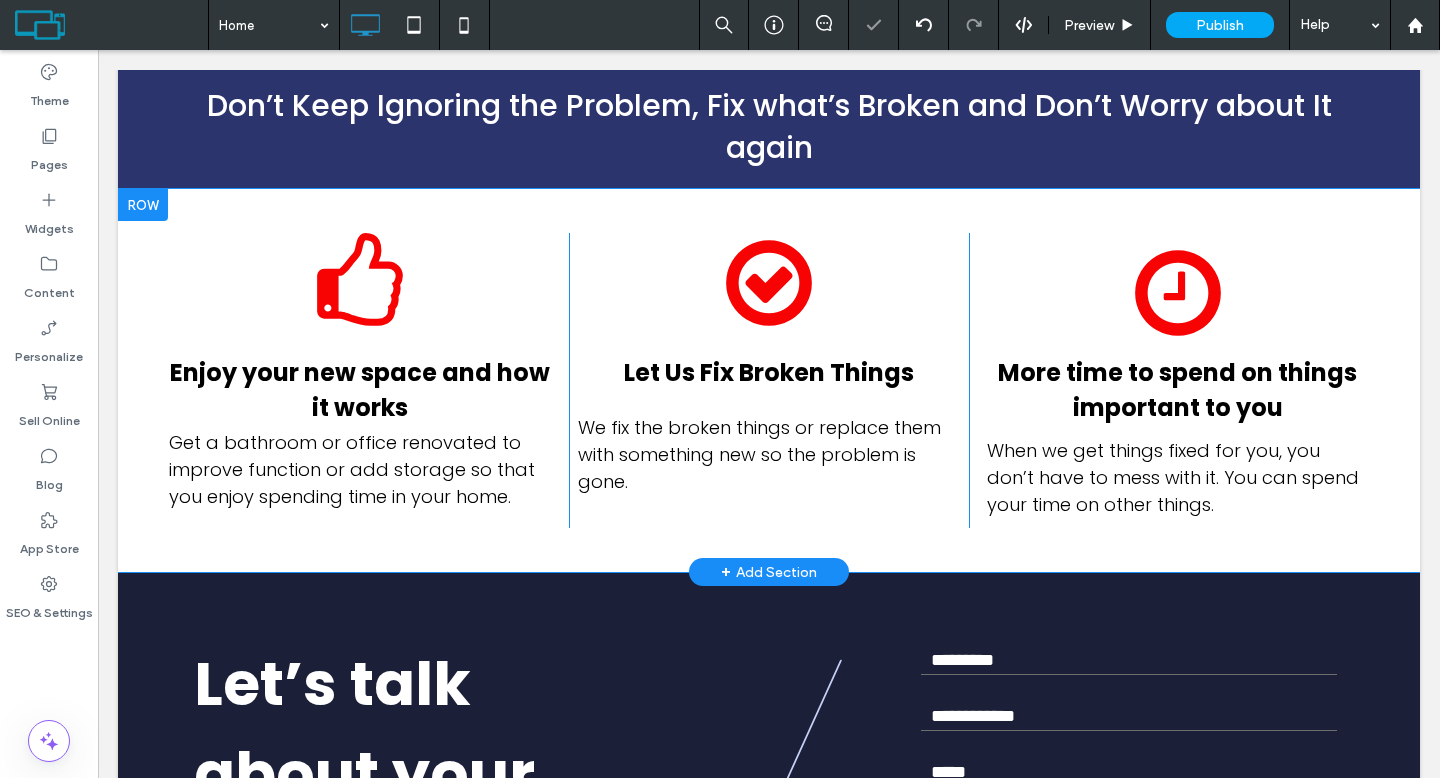 scroll, scrollTop: 2234, scrollLeft: 0, axis: vertical 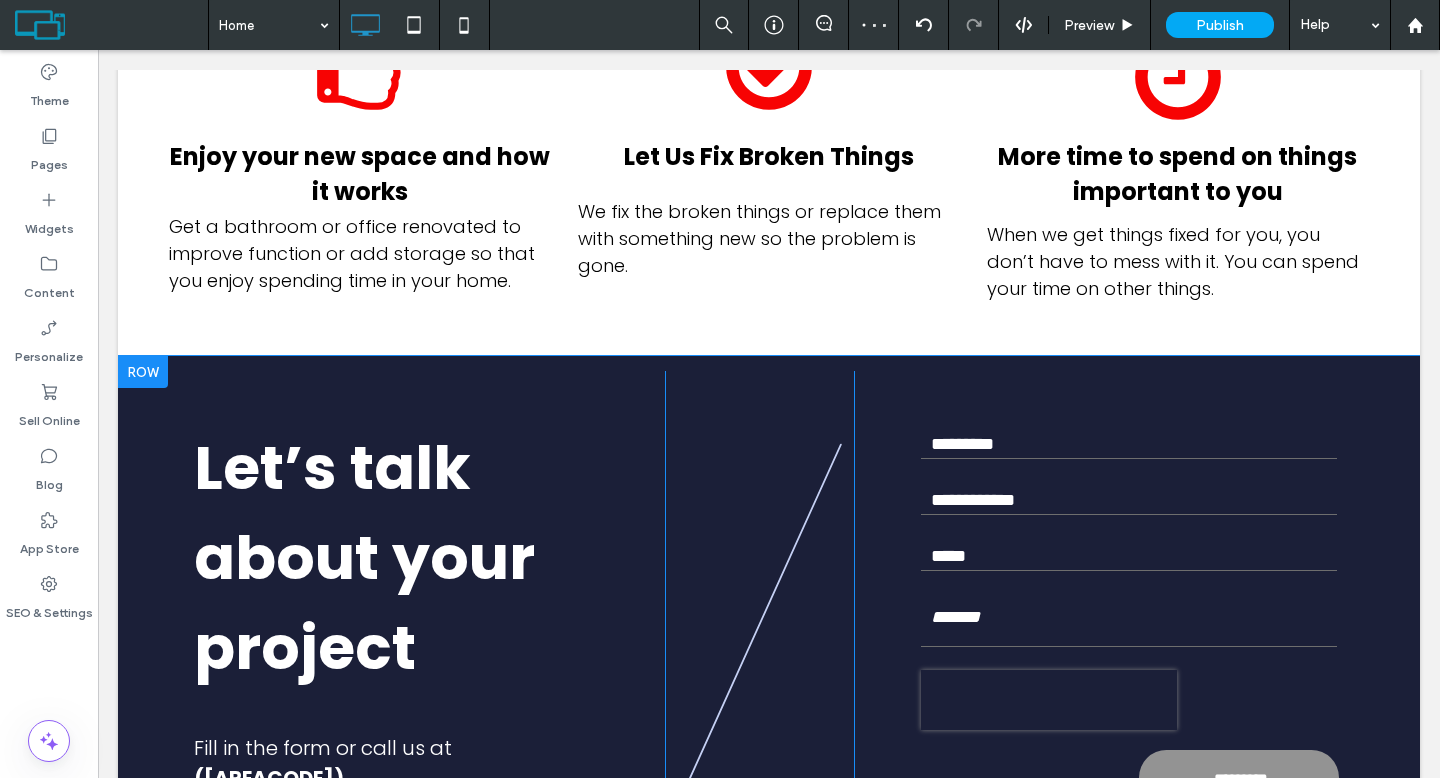 click at bounding box center [143, 372] 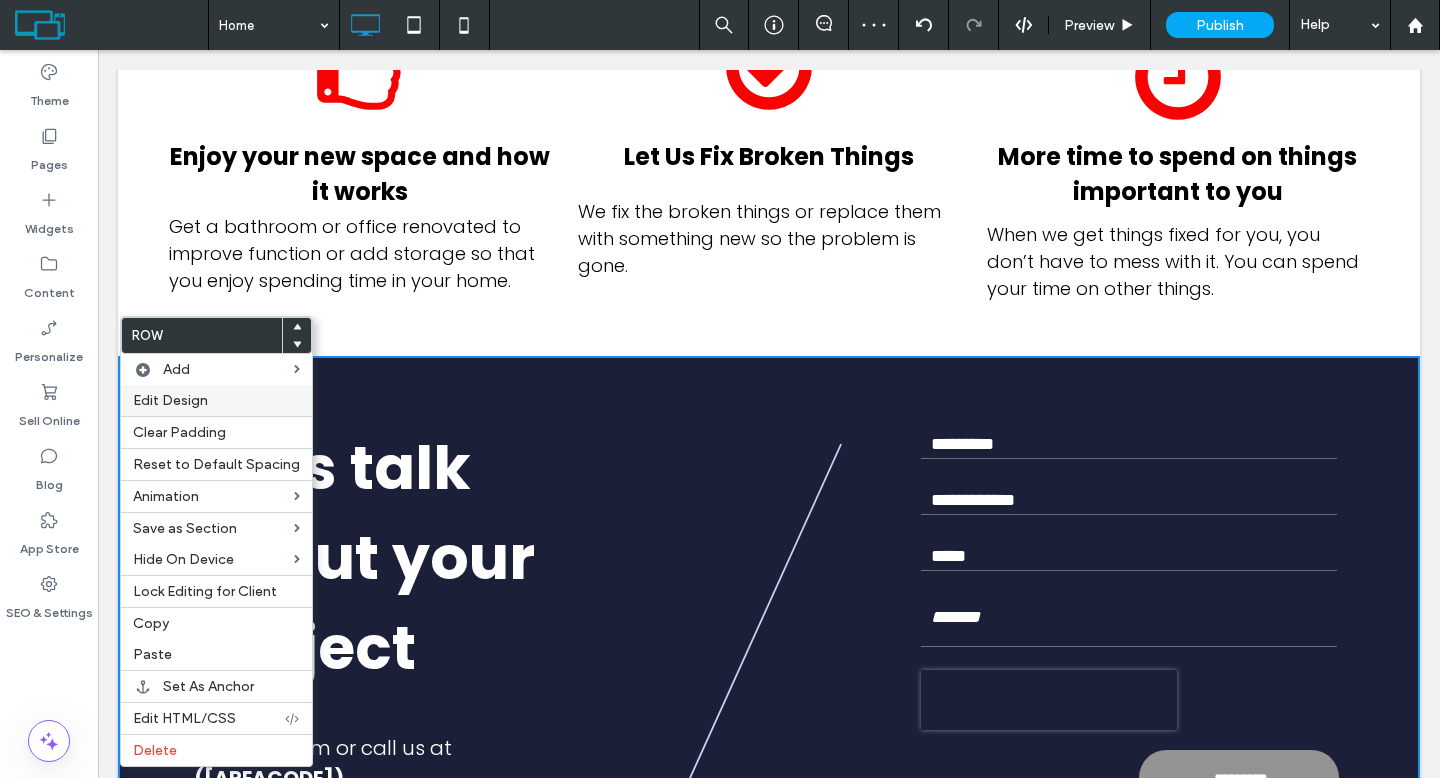 click on "Edit Design" at bounding box center [170, 400] 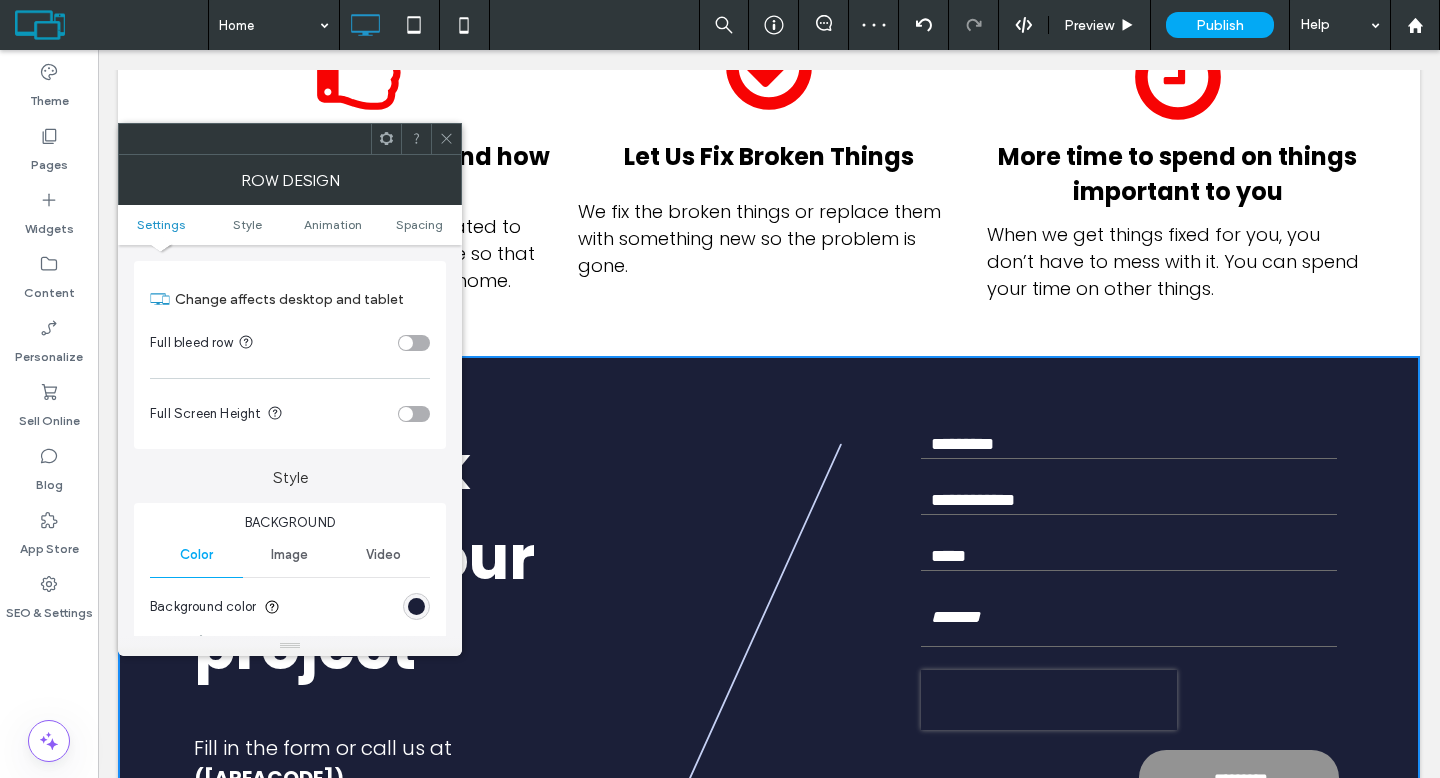 scroll, scrollTop: 158, scrollLeft: 0, axis: vertical 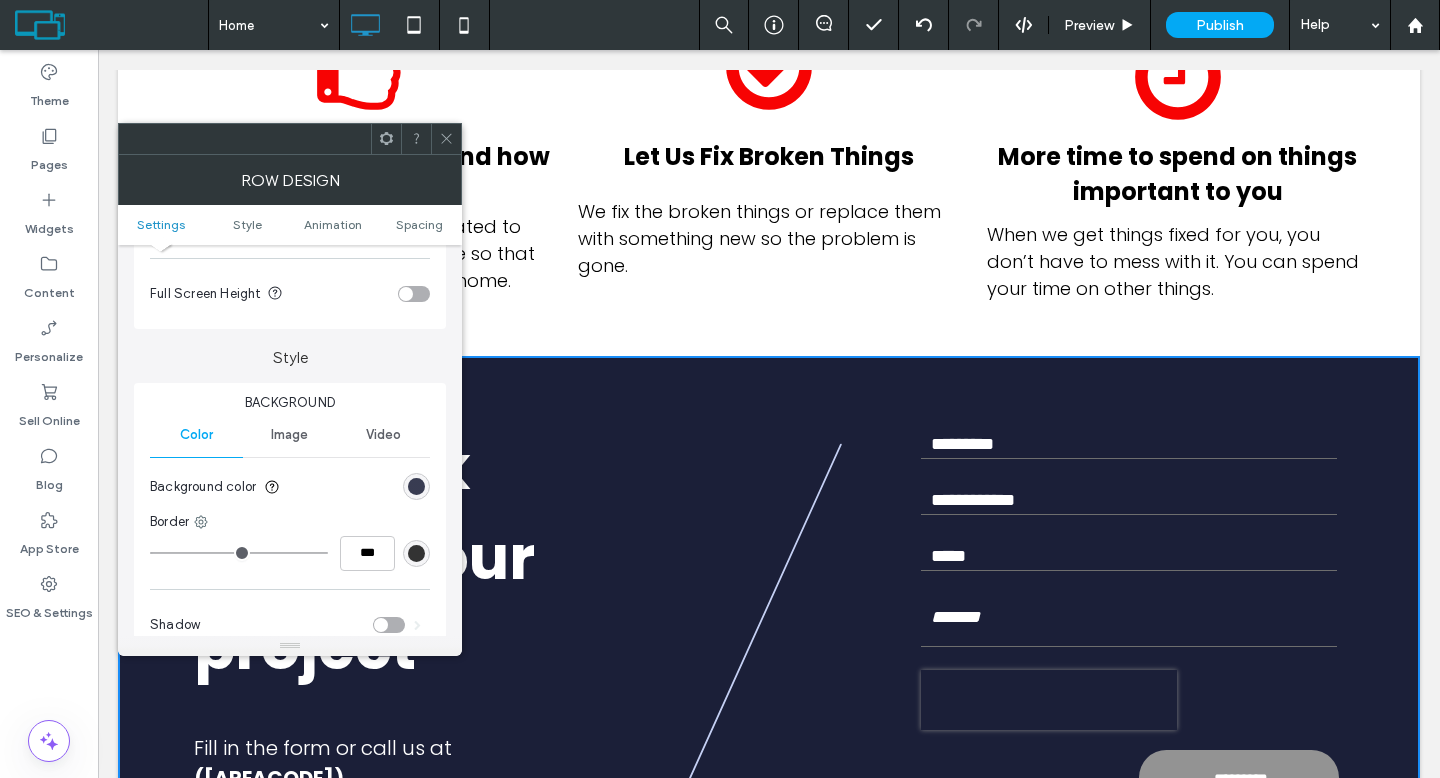 click at bounding box center [416, 486] 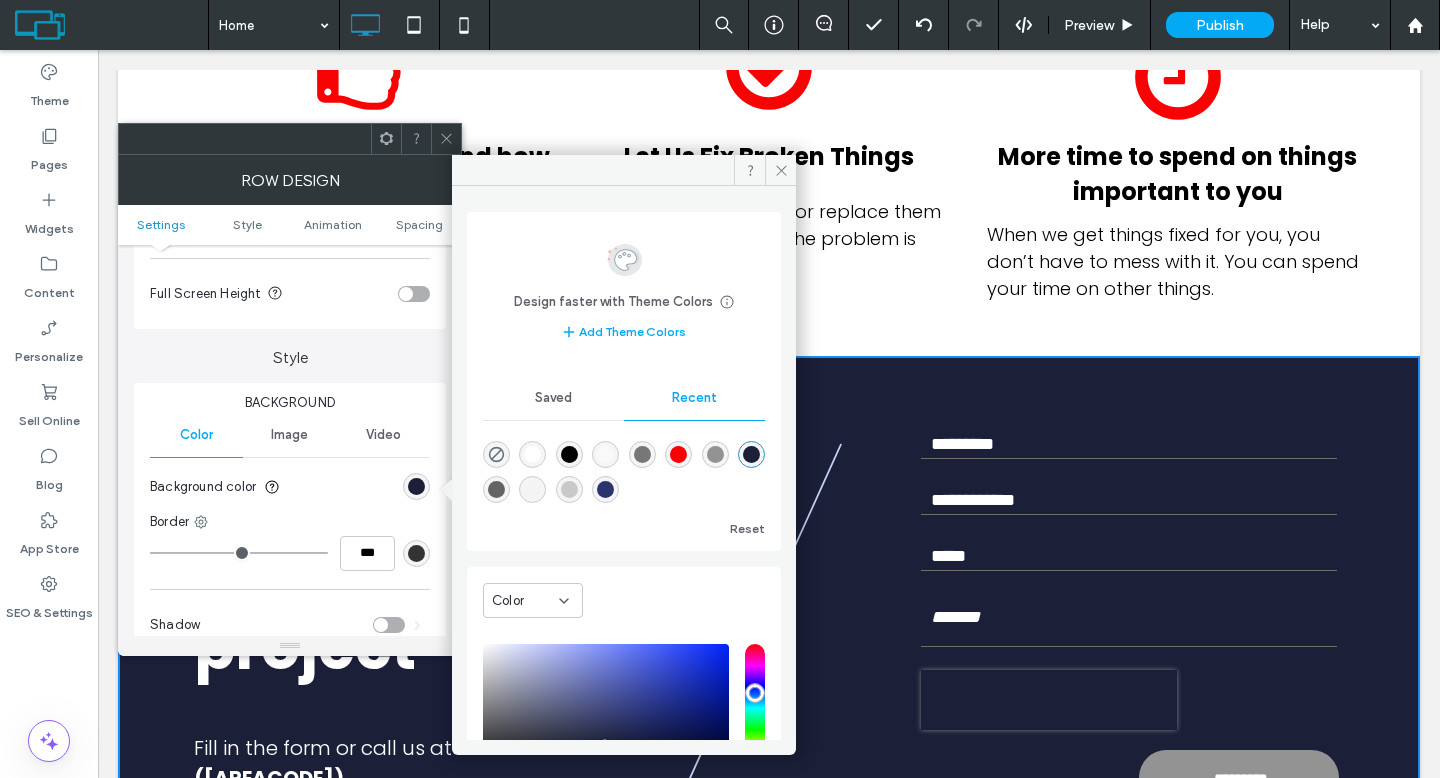 click at bounding box center [605, 489] 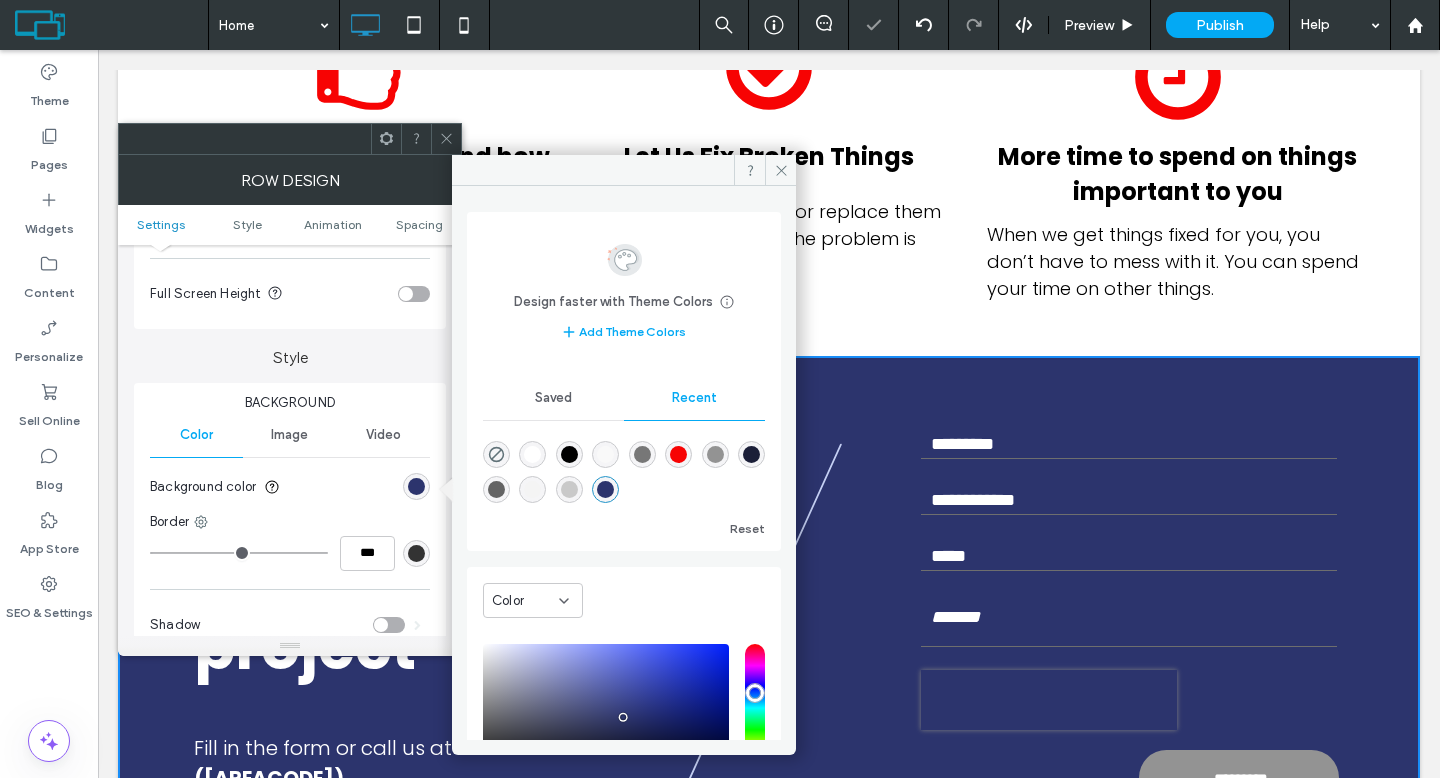 click at bounding box center (446, 139) 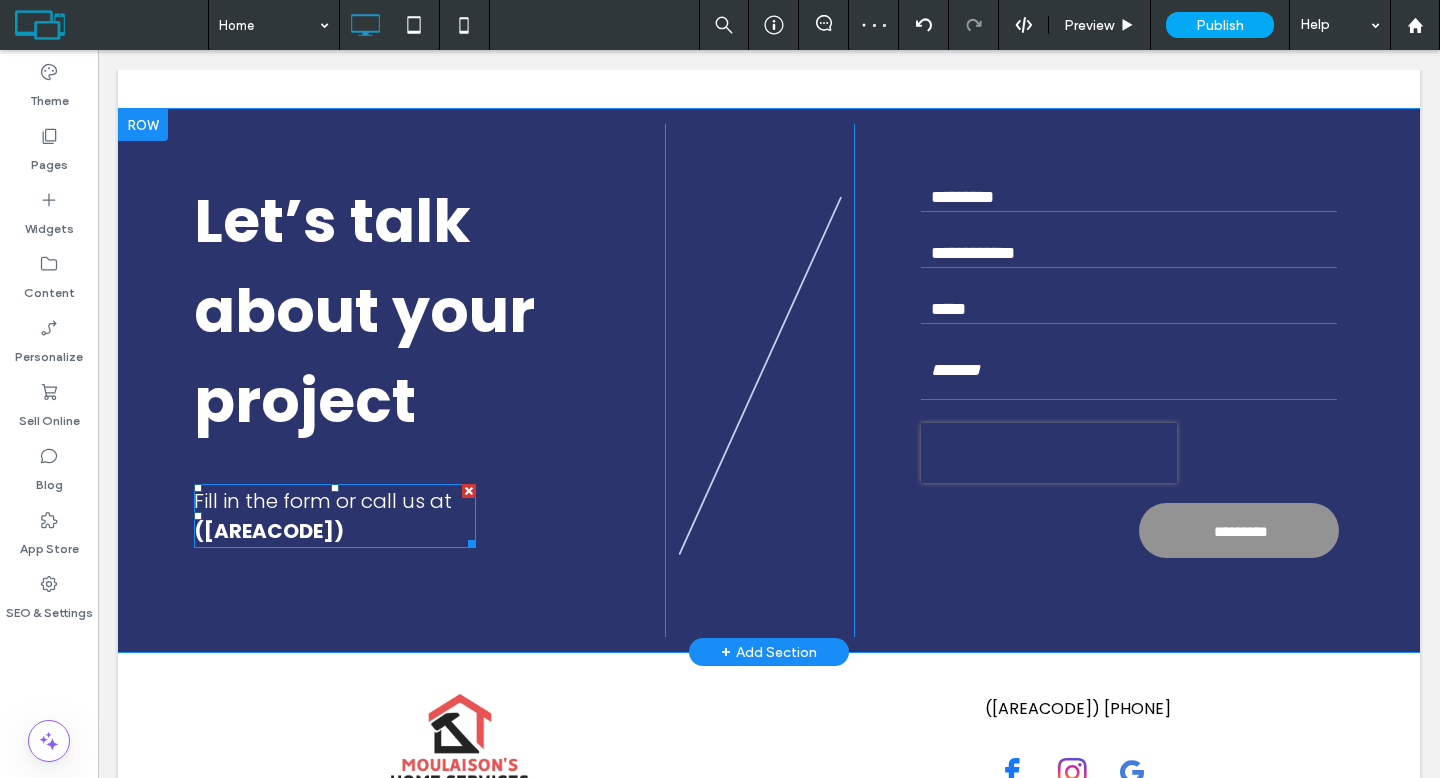 scroll, scrollTop: 2400, scrollLeft: 0, axis: vertical 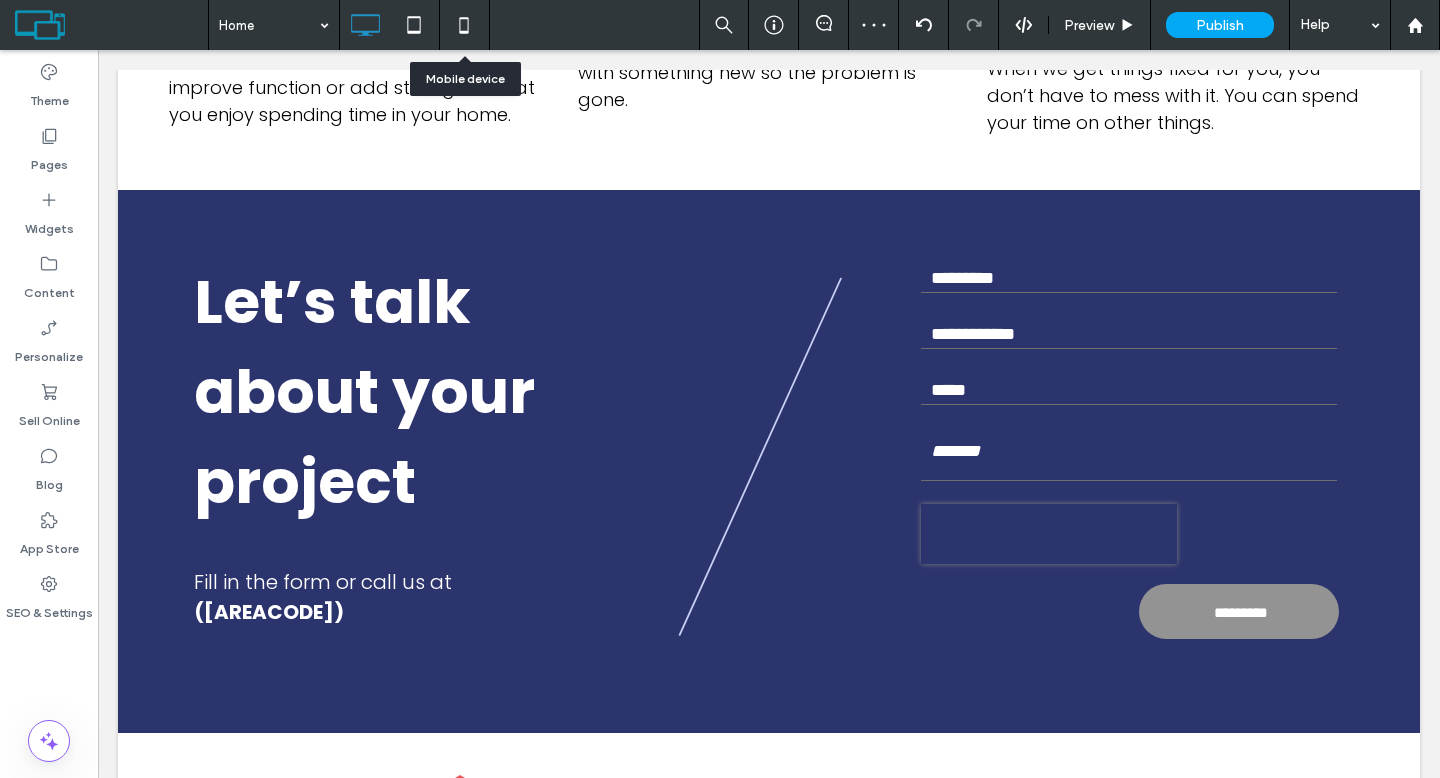 click 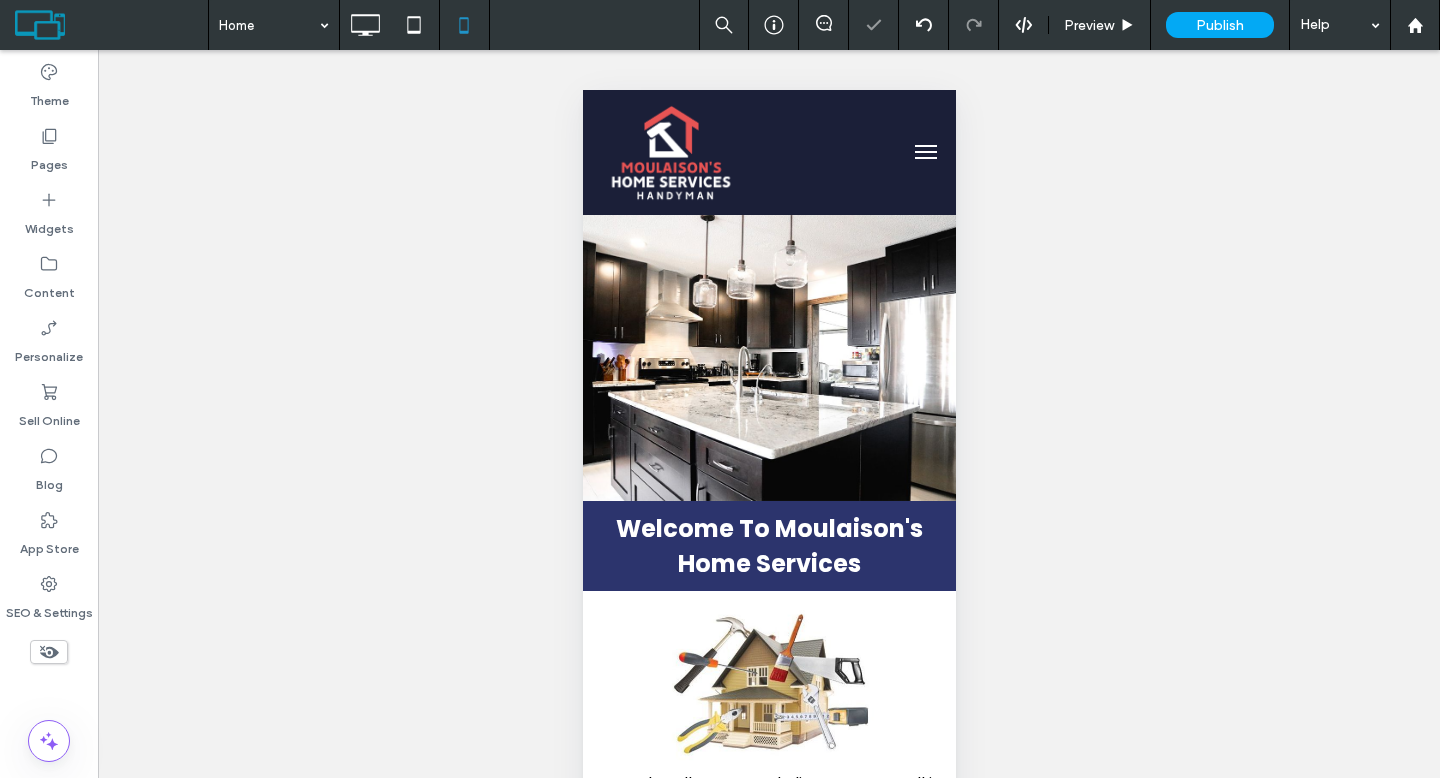 scroll, scrollTop: 0, scrollLeft: 0, axis: both 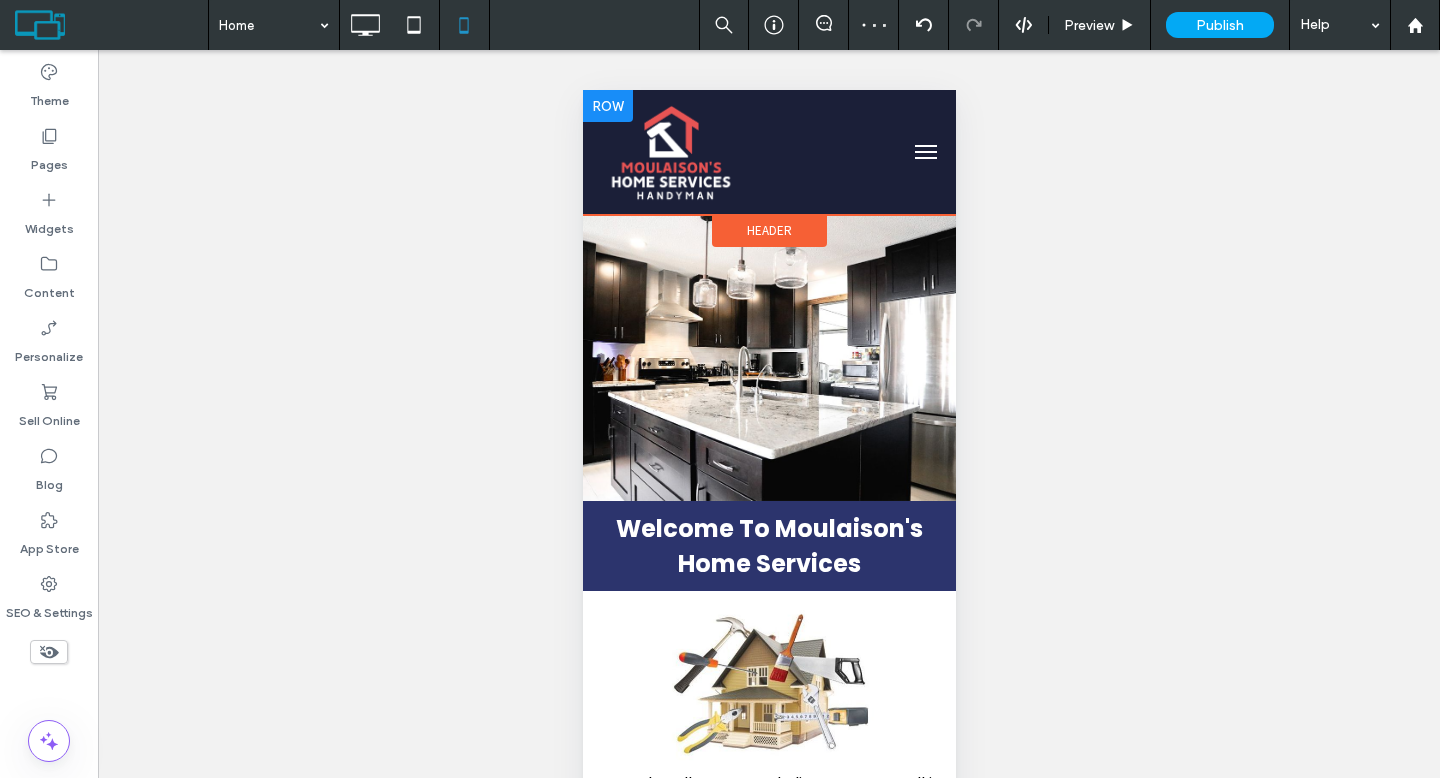 click at bounding box center [607, 106] 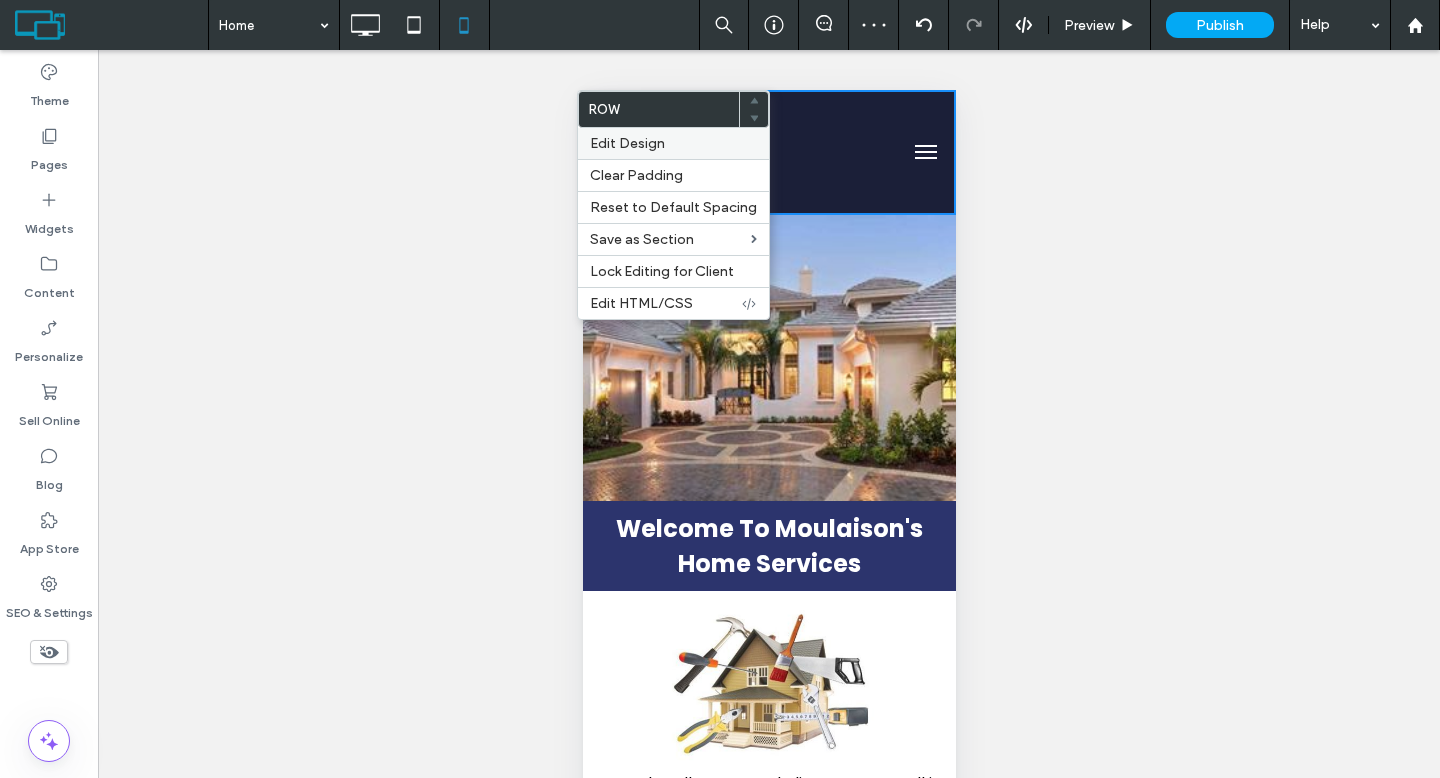 click on "Edit Design" at bounding box center (627, 143) 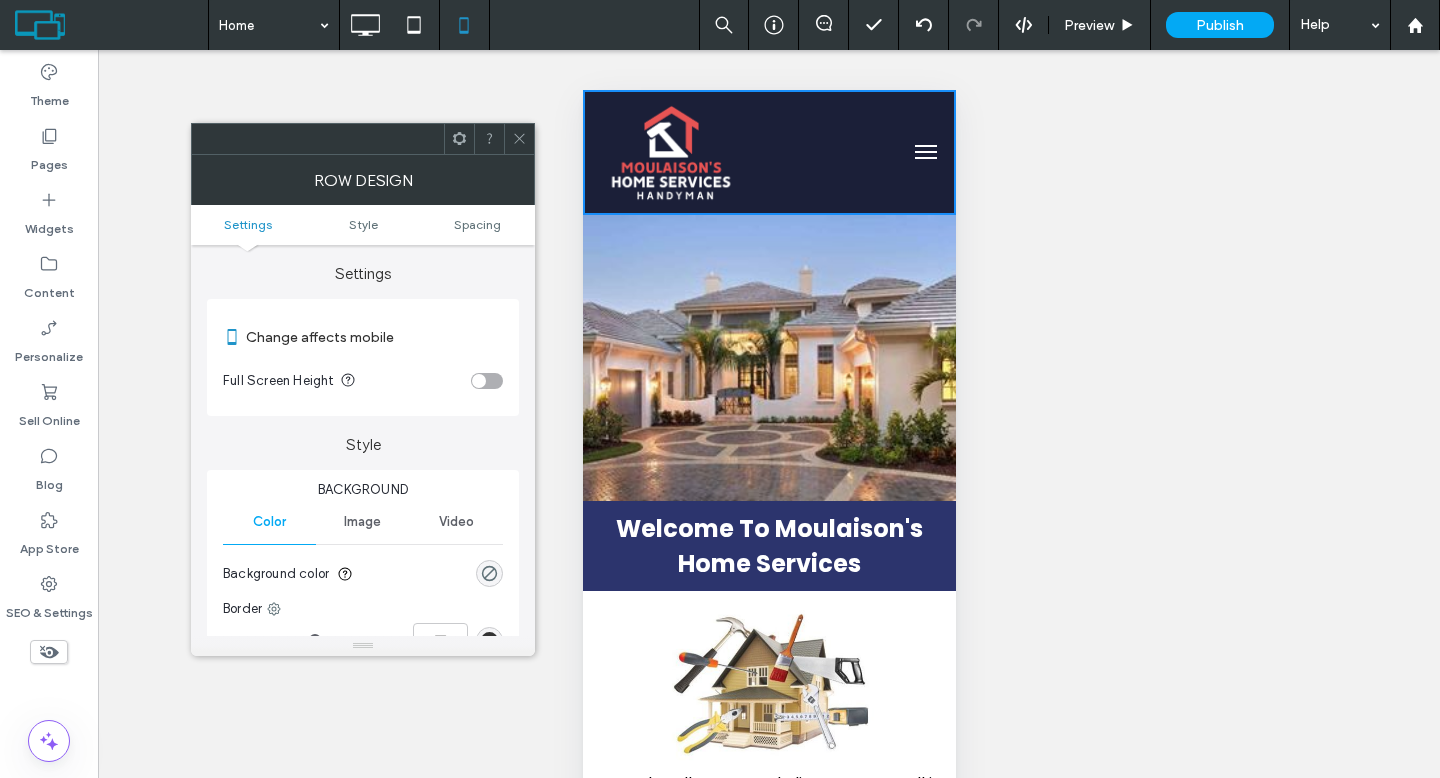 click 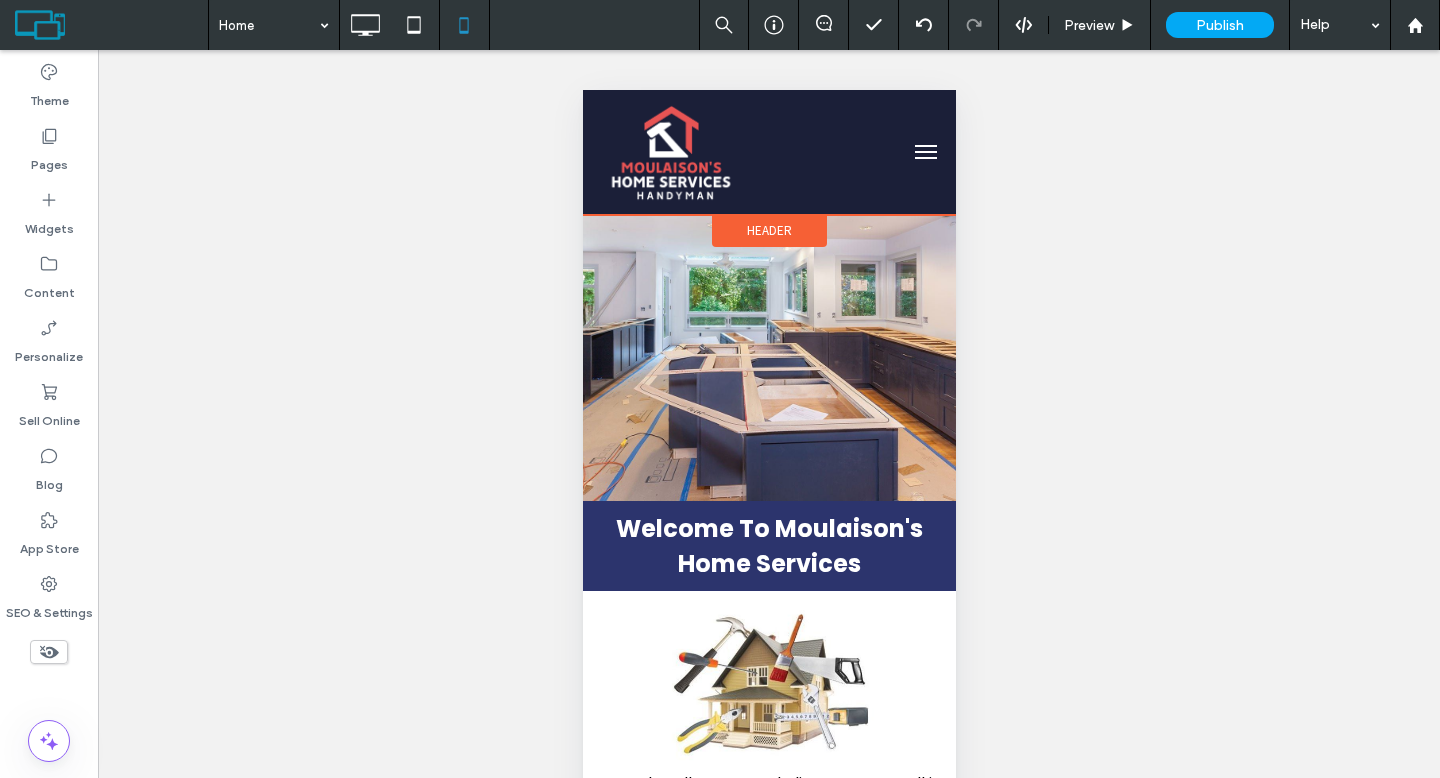 click on "Header" at bounding box center [768, 231] 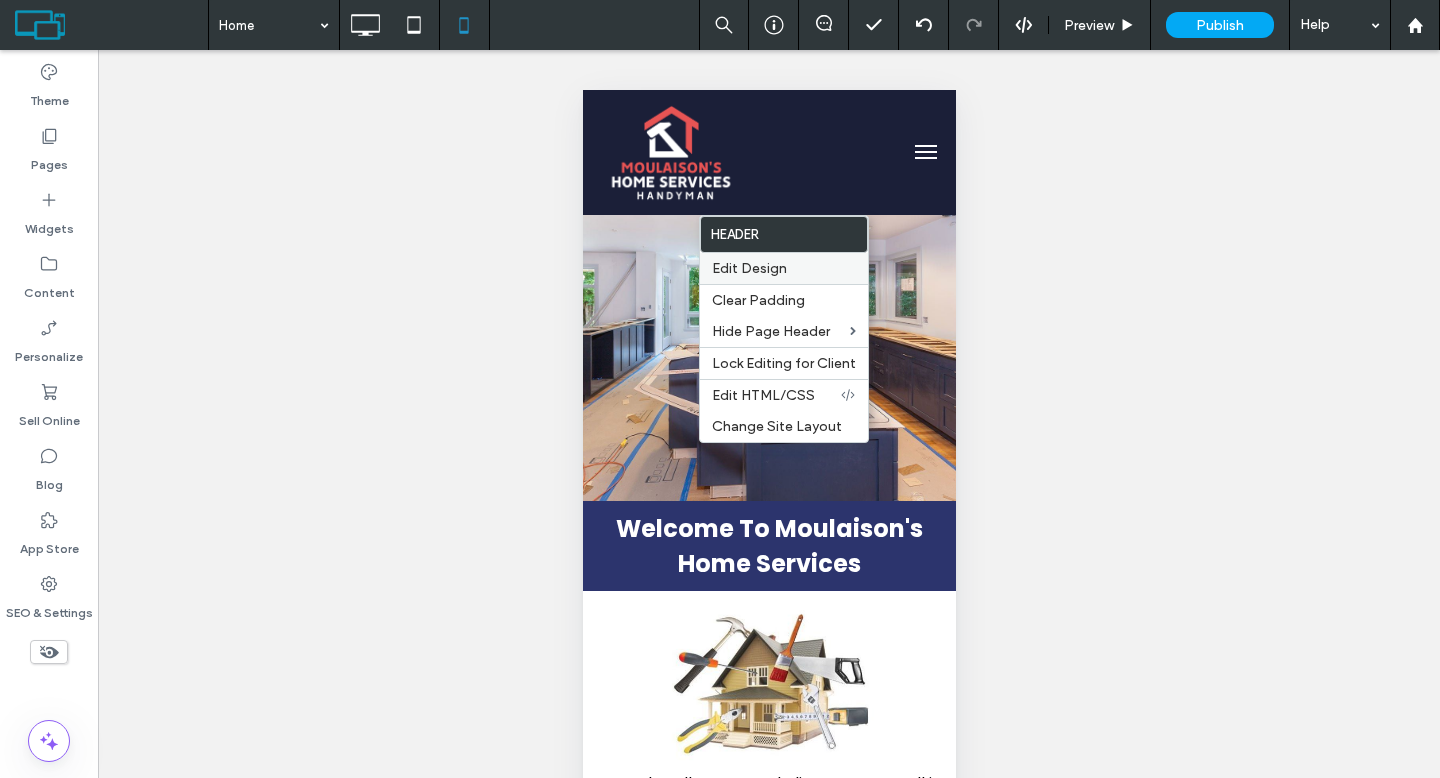 click on "Edit Design" at bounding box center [749, 268] 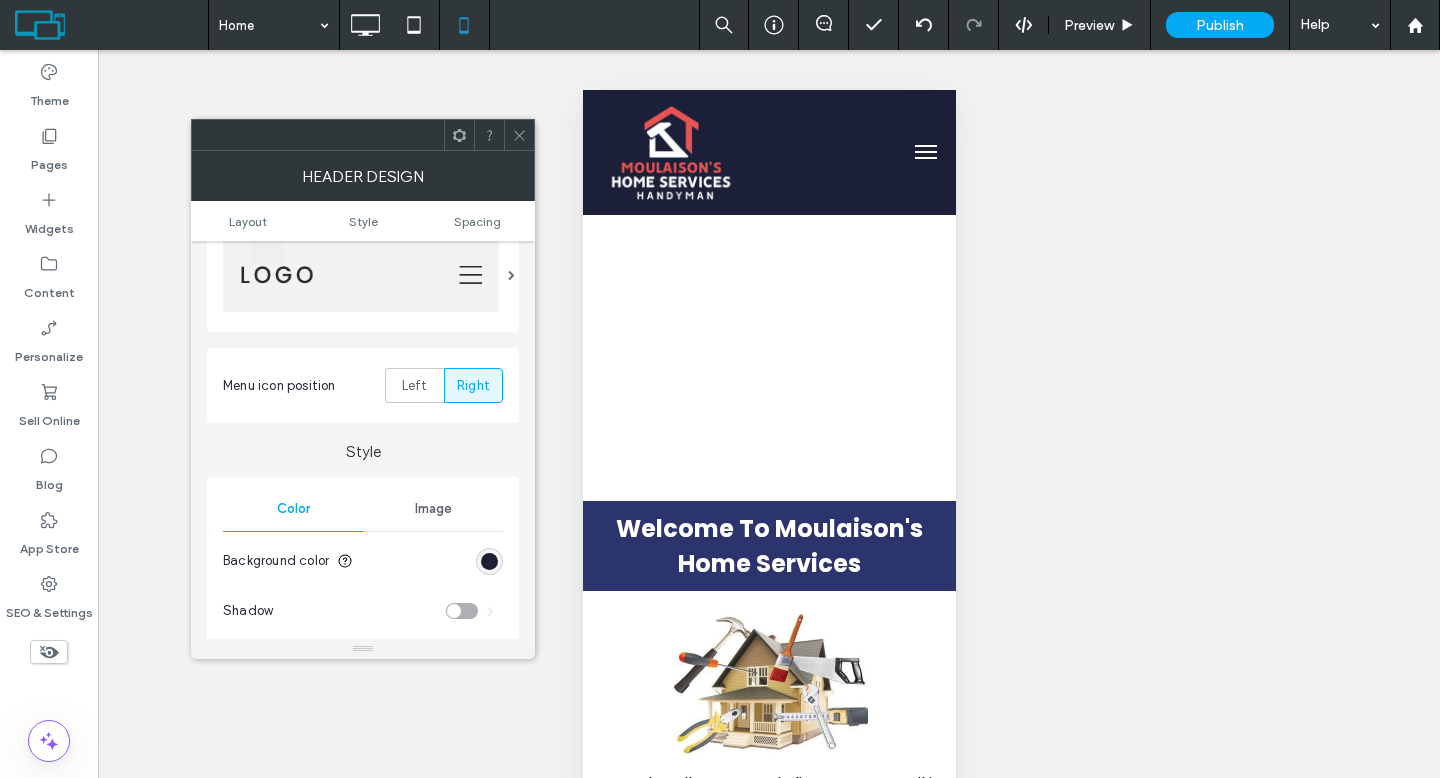 scroll, scrollTop: 159, scrollLeft: 0, axis: vertical 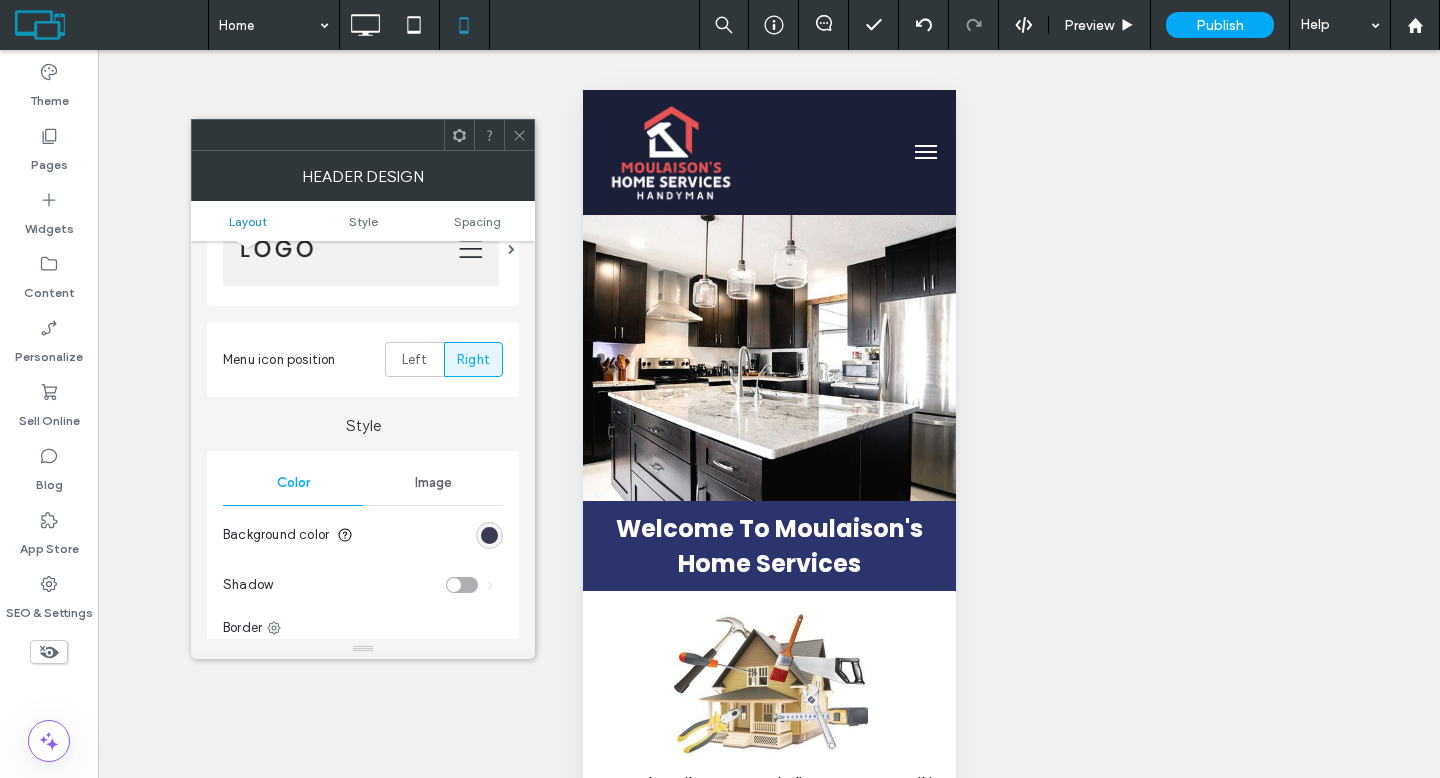 click at bounding box center (489, 535) 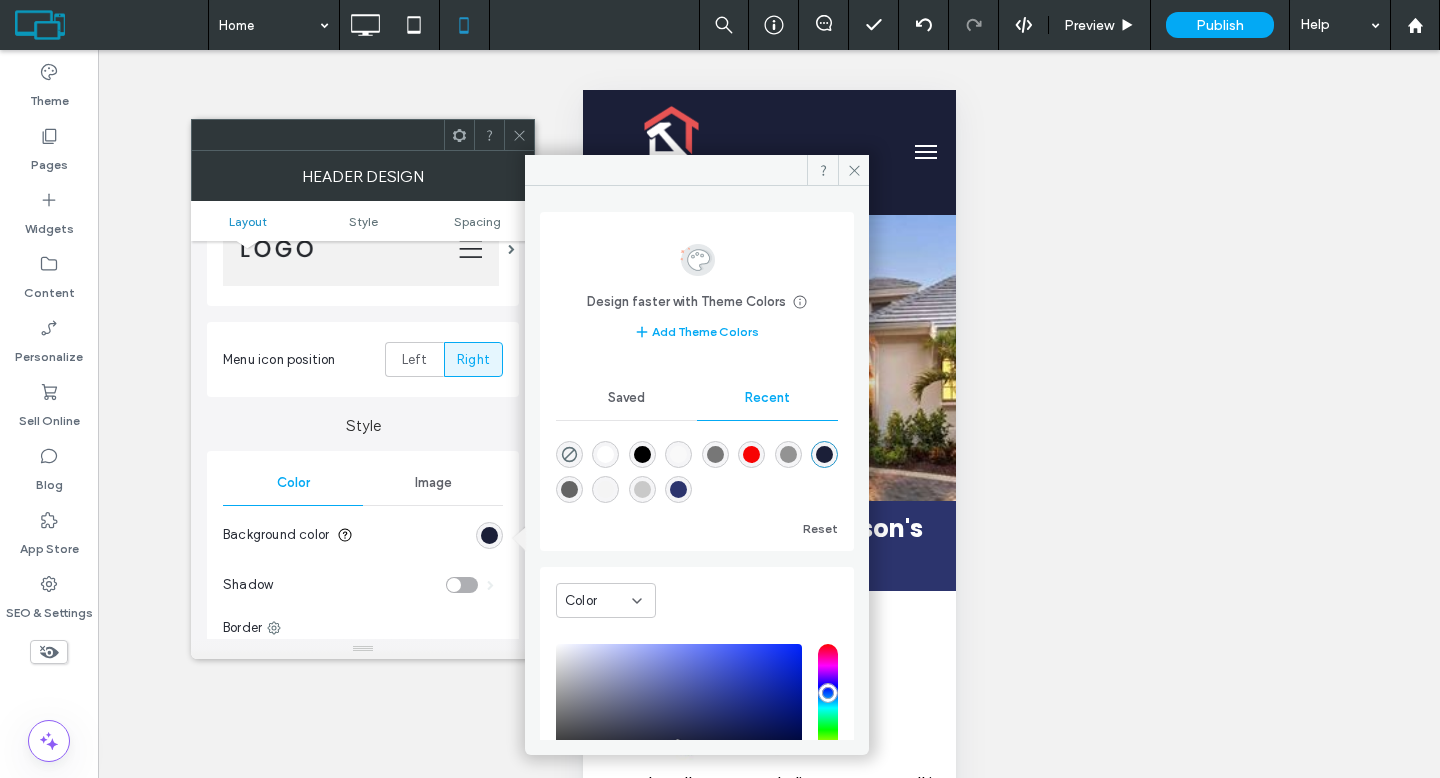 click at bounding box center [678, 489] 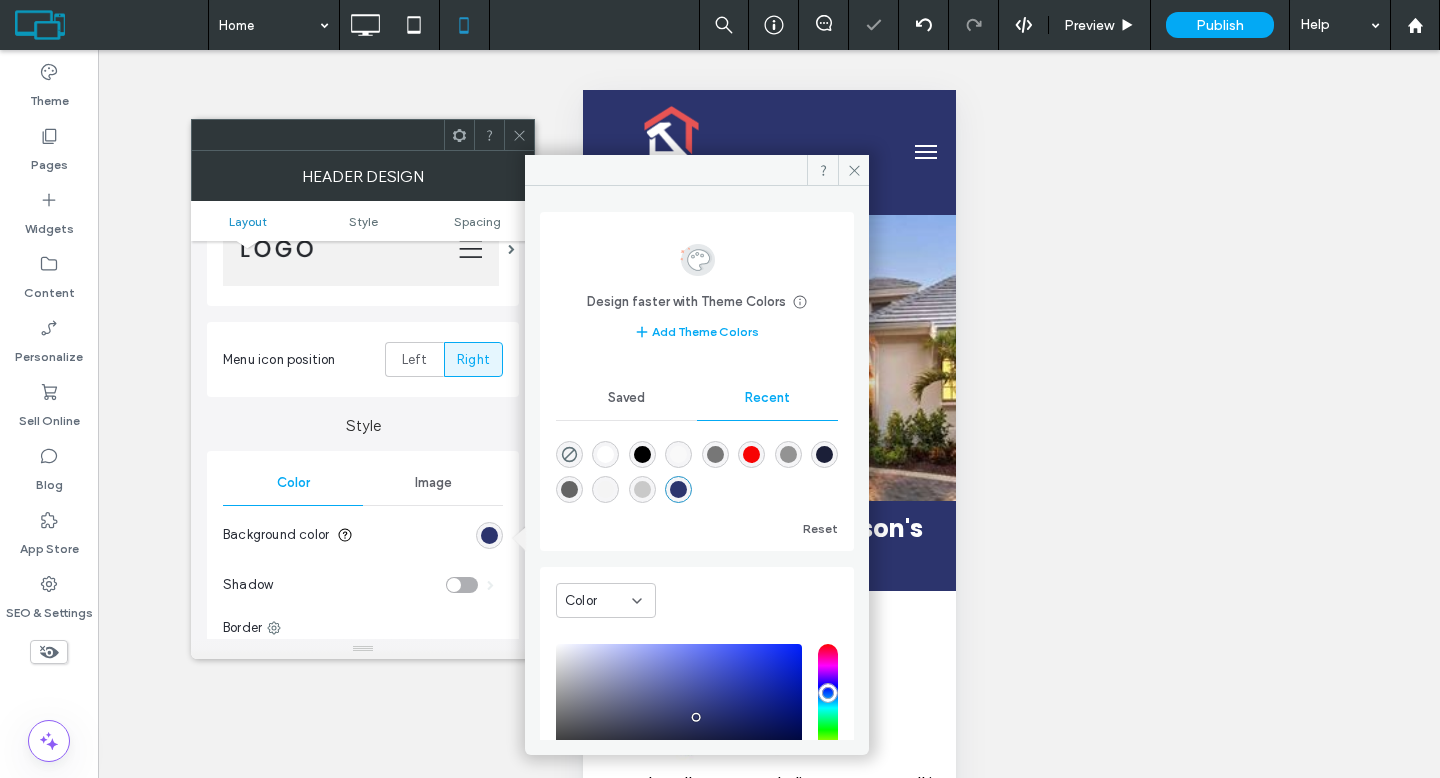 click 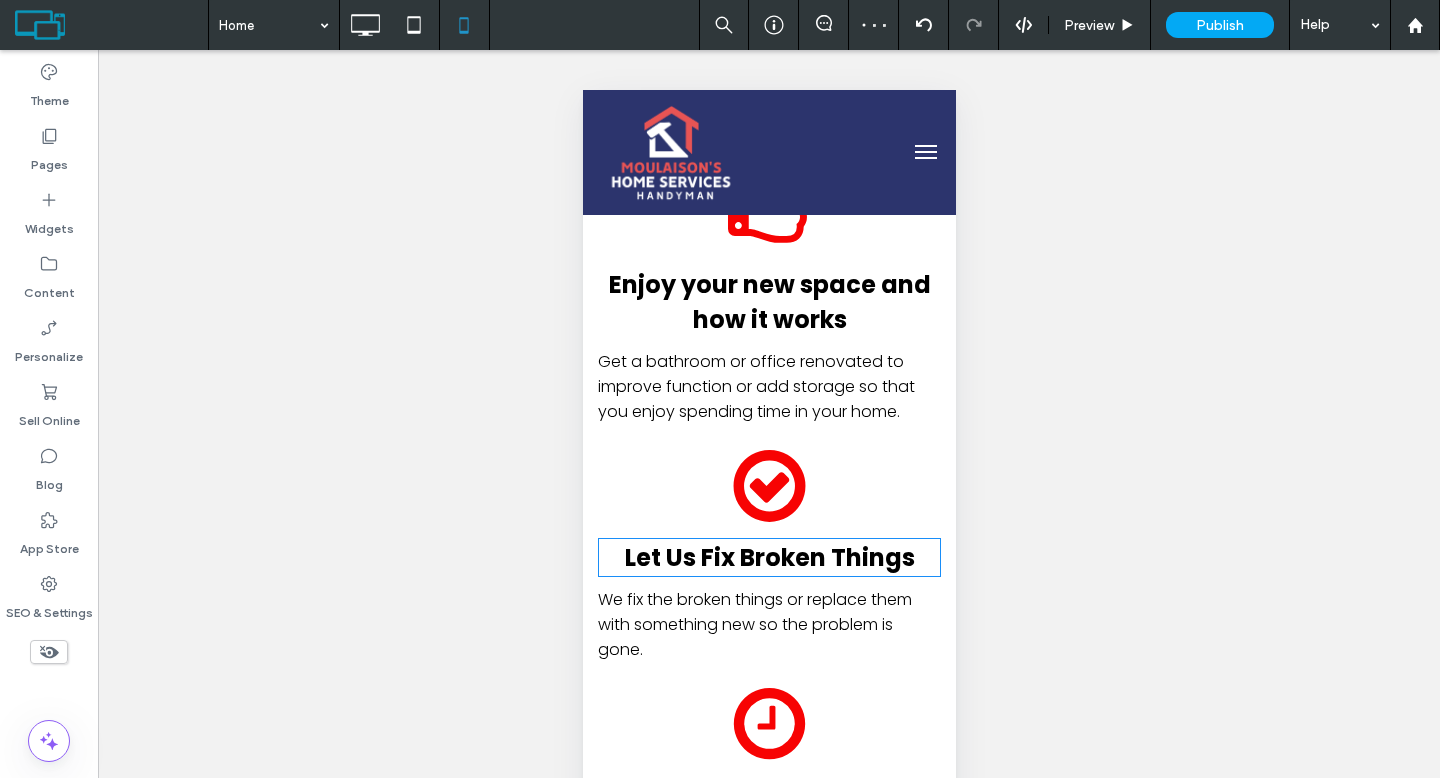 scroll, scrollTop: 2500, scrollLeft: 0, axis: vertical 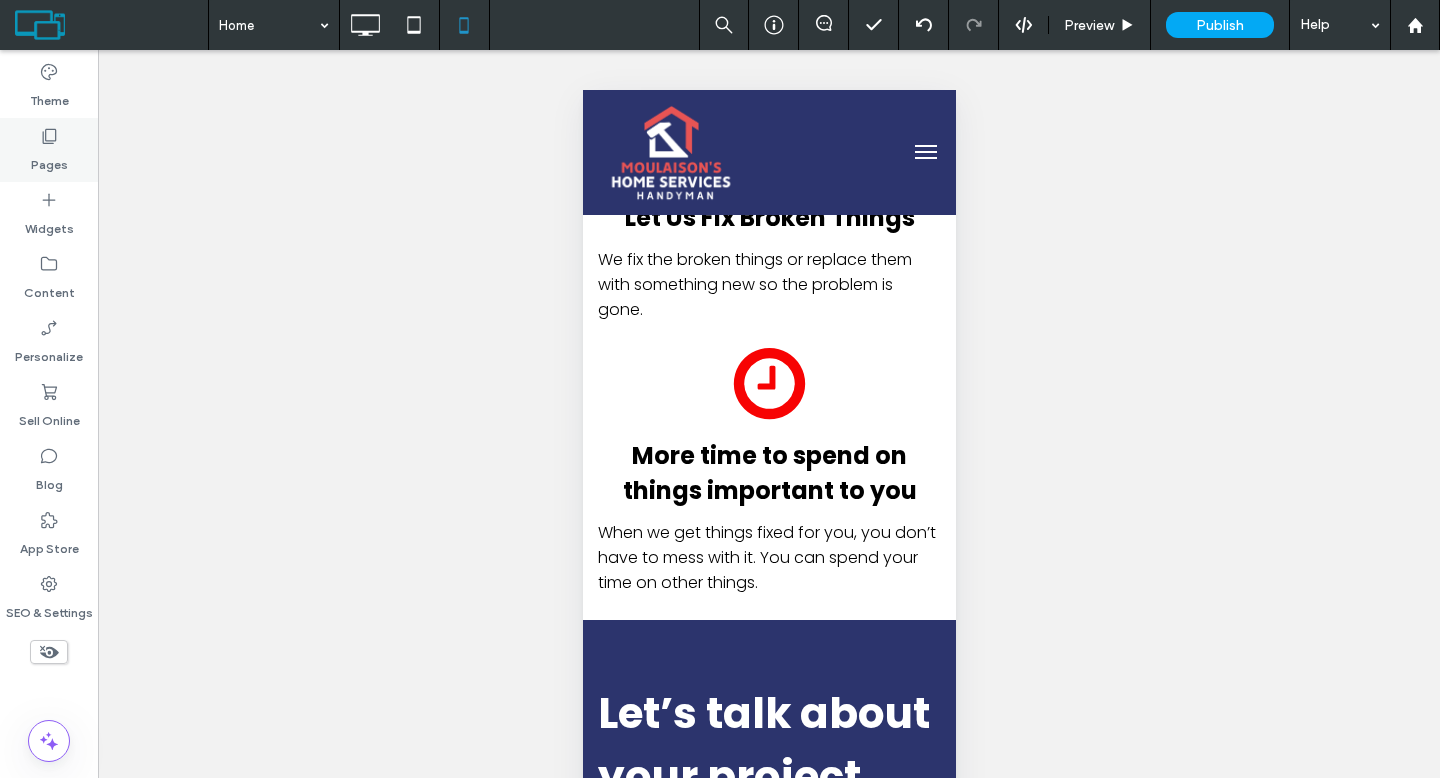 click on "Pages" at bounding box center (49, 160) 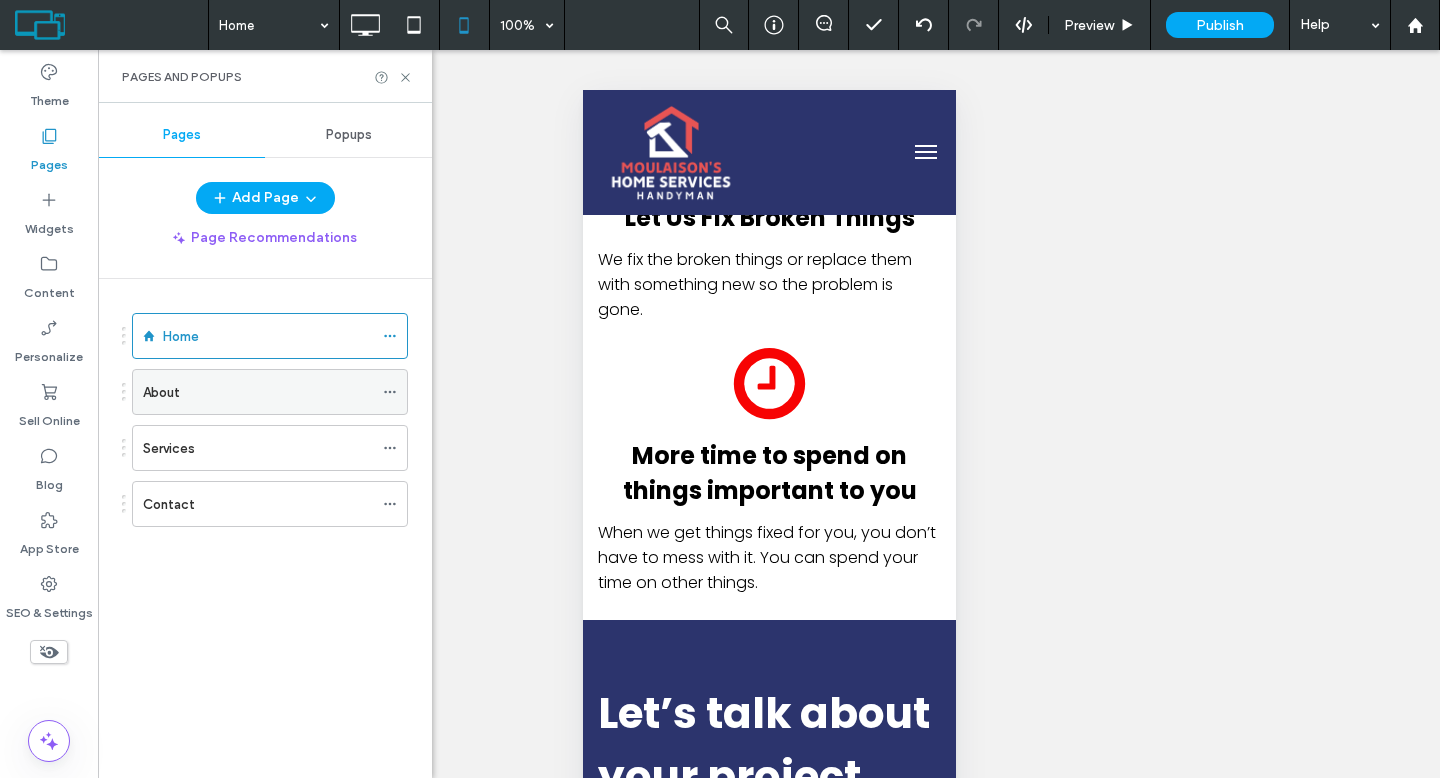 click on "About" at bounding box center (258, 392) 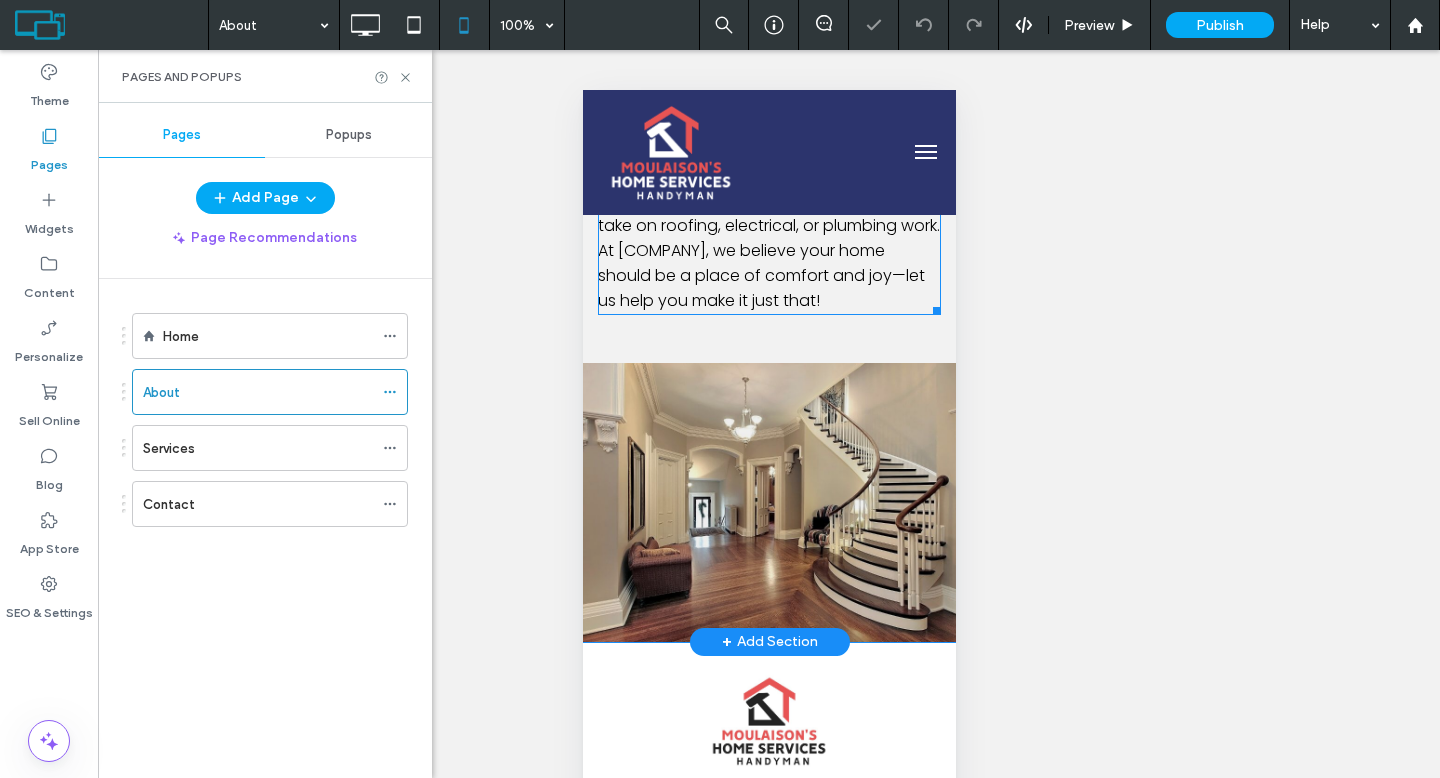scroll, scrollTop: 834, scrollLeft: 0, axis: vertical 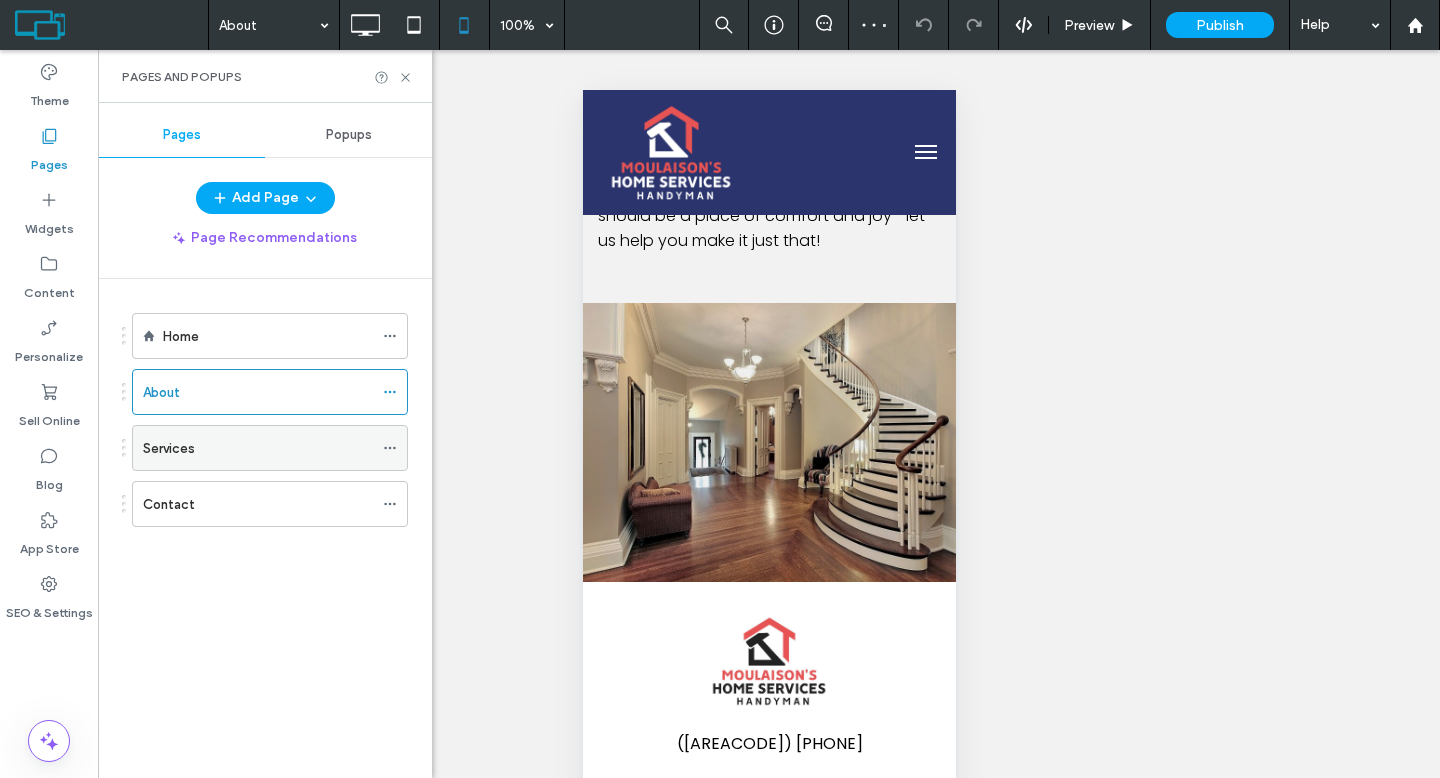 click on "Services" at bounding box center (258, 448) 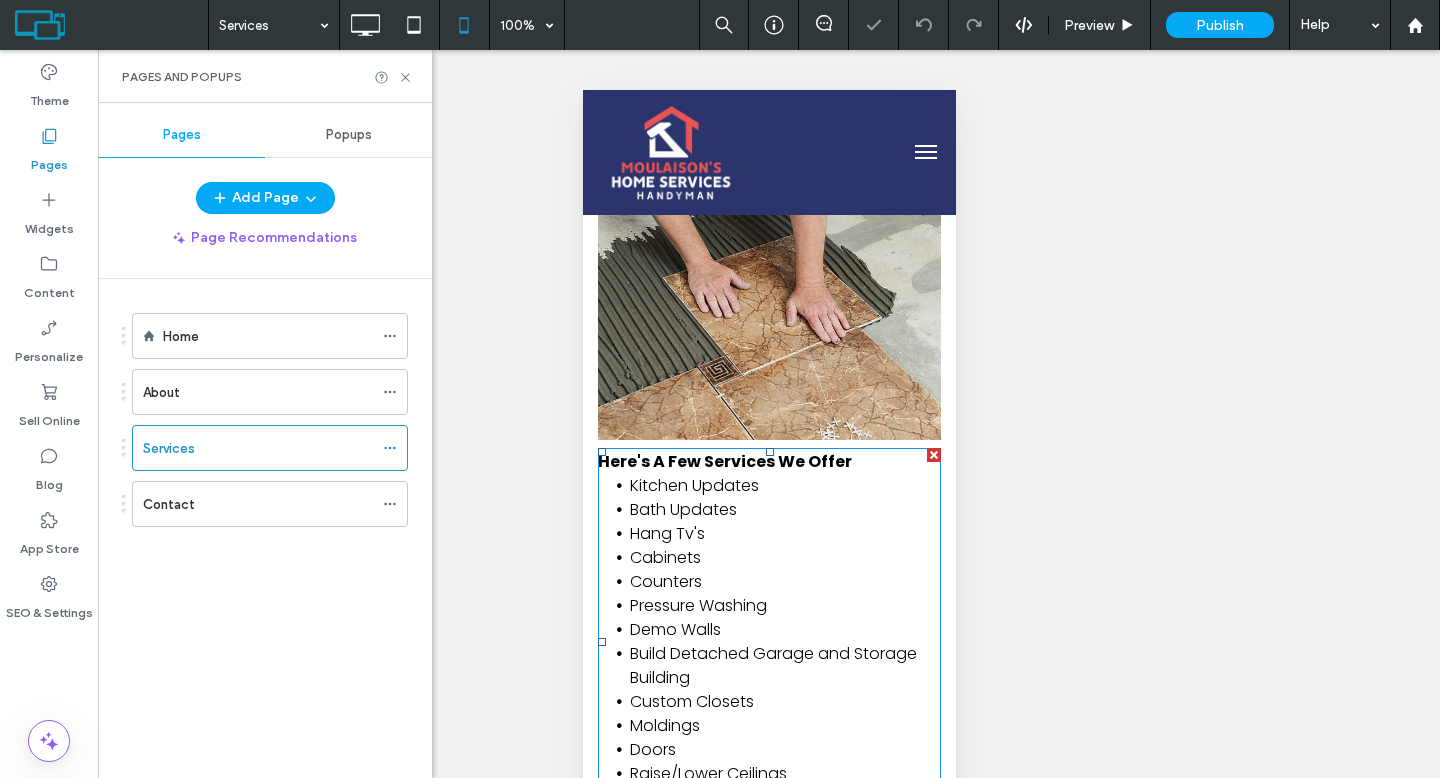 scroll, scrollTop: 1173, scrollLeft: 0, axis: vertical 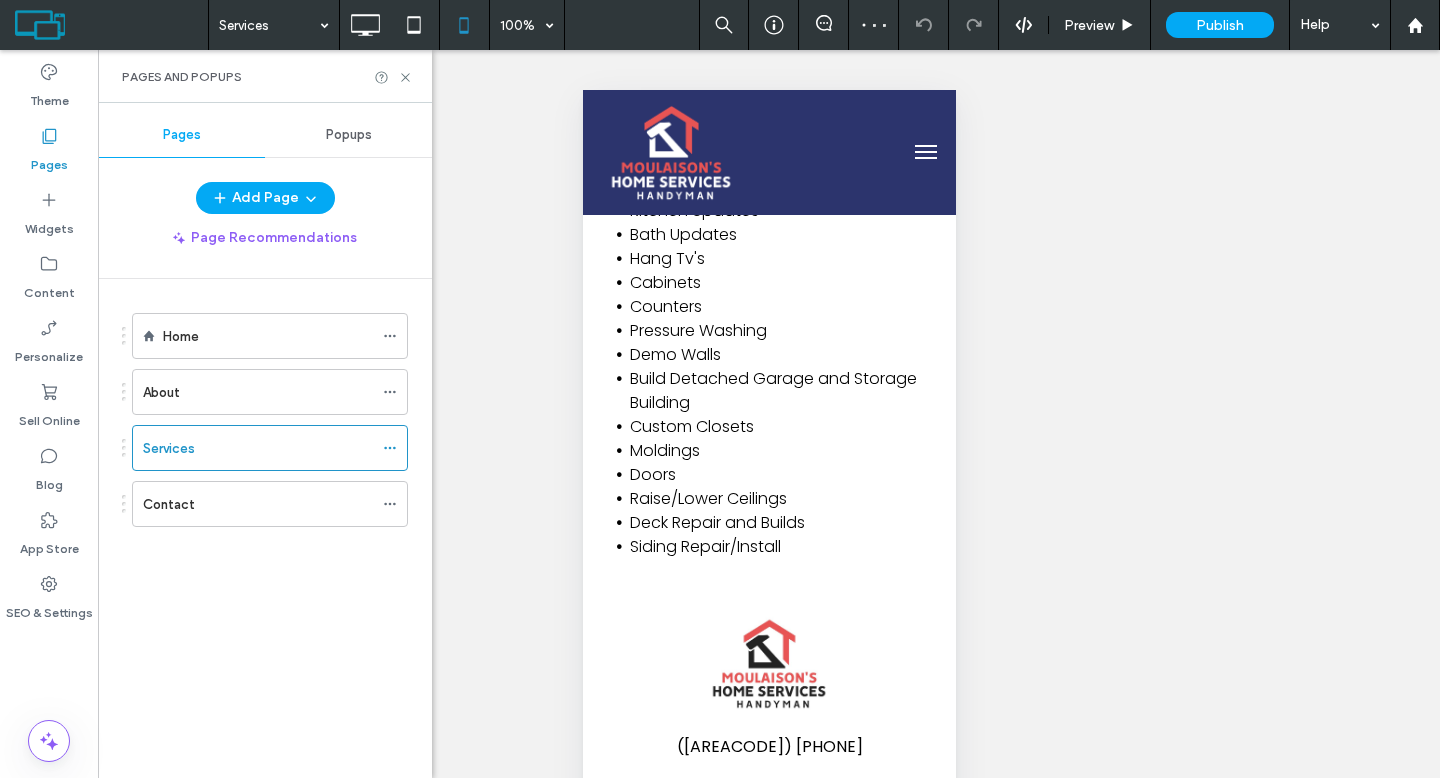 click on "Home About Services Contact" at bounding box center [257, 427] 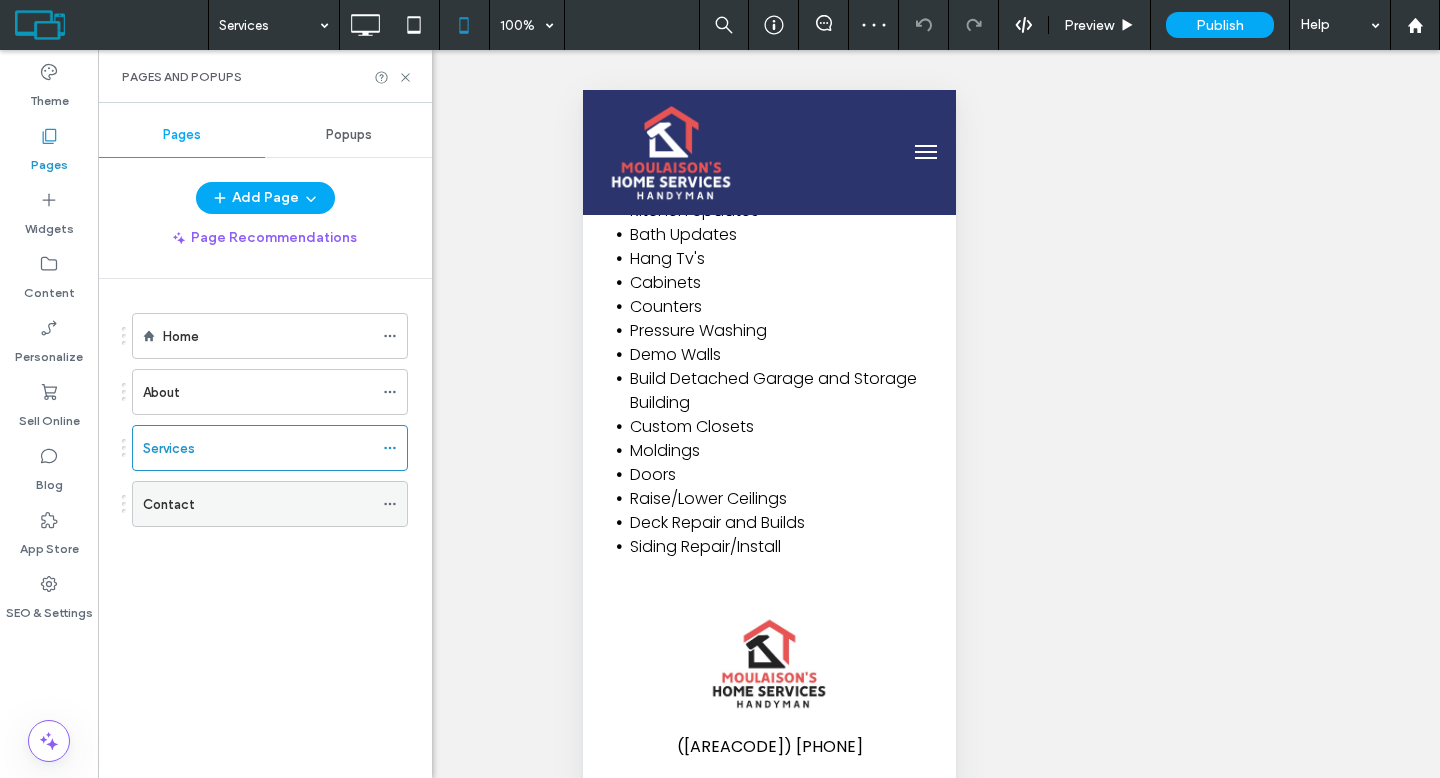 click on "Contact" at bounding box center (258, 504) 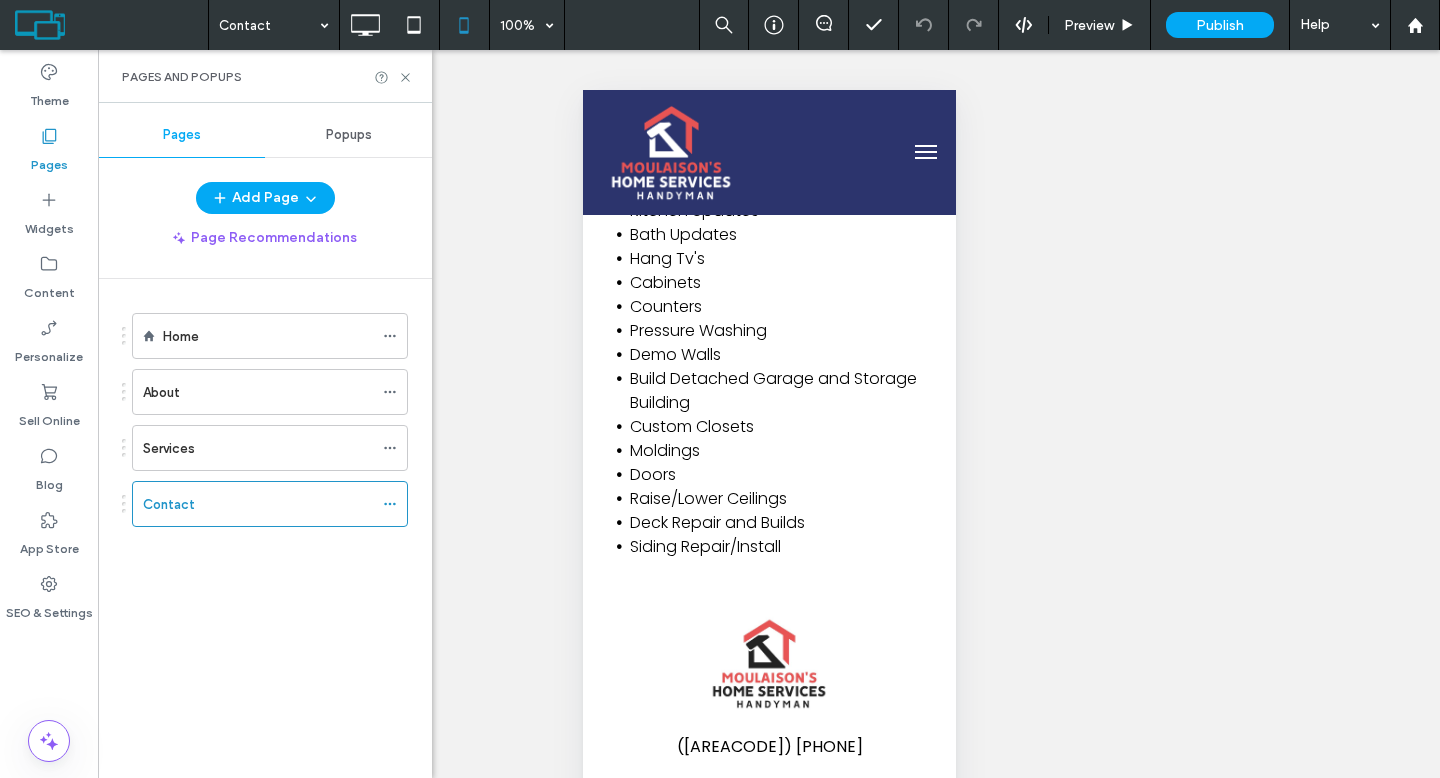 click at bounding box center [720, 389] 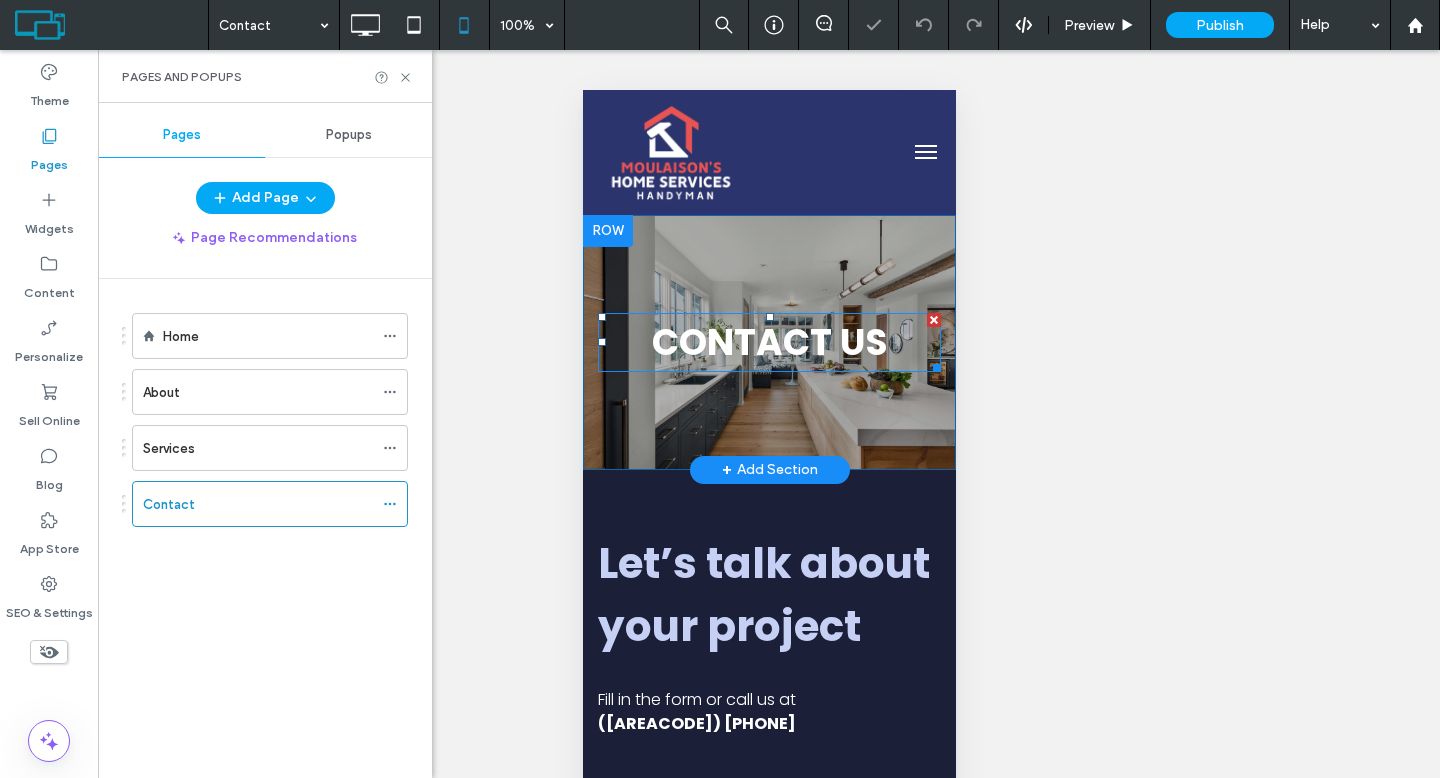 scroll, scrollTop: 0, scrollLeft: 0, axis: both 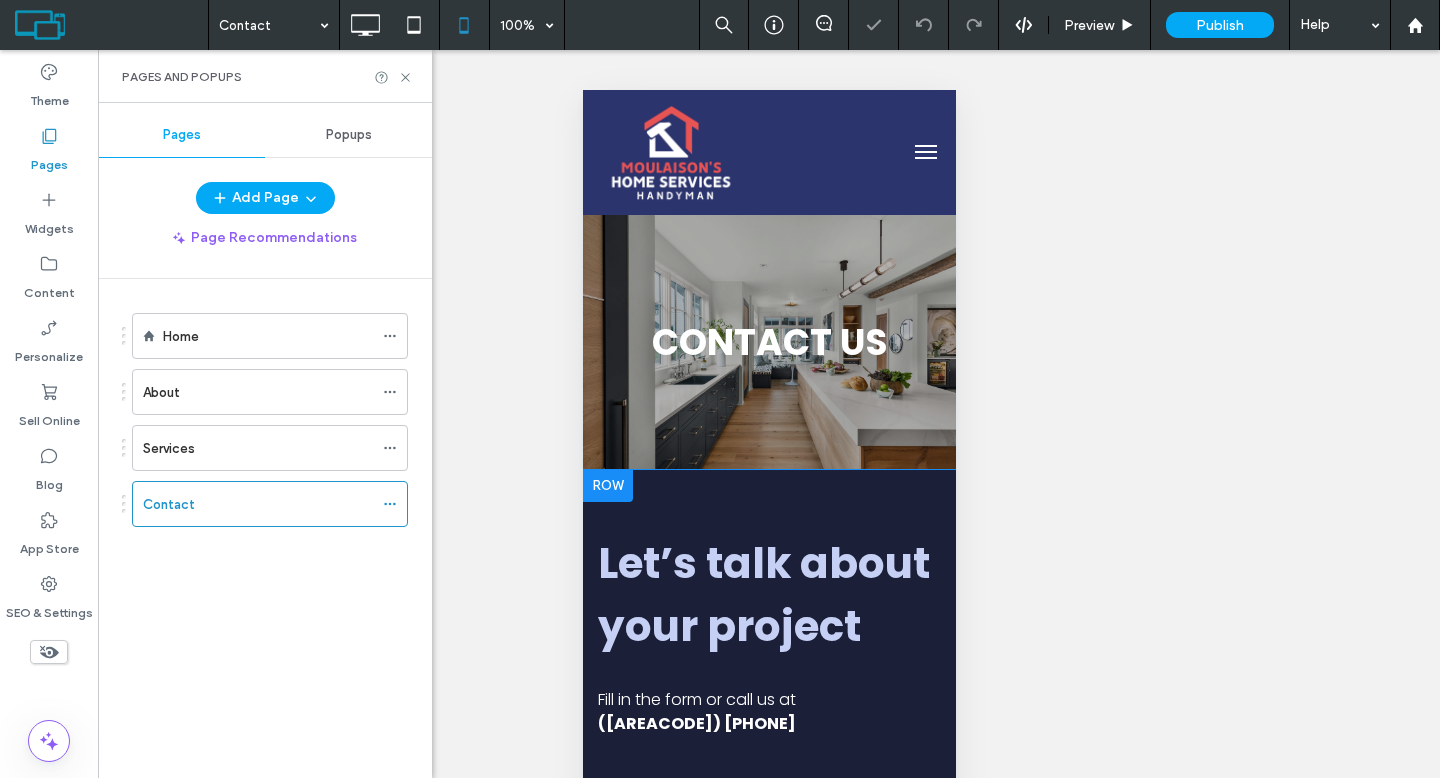 click at bounding box center (607, 486) 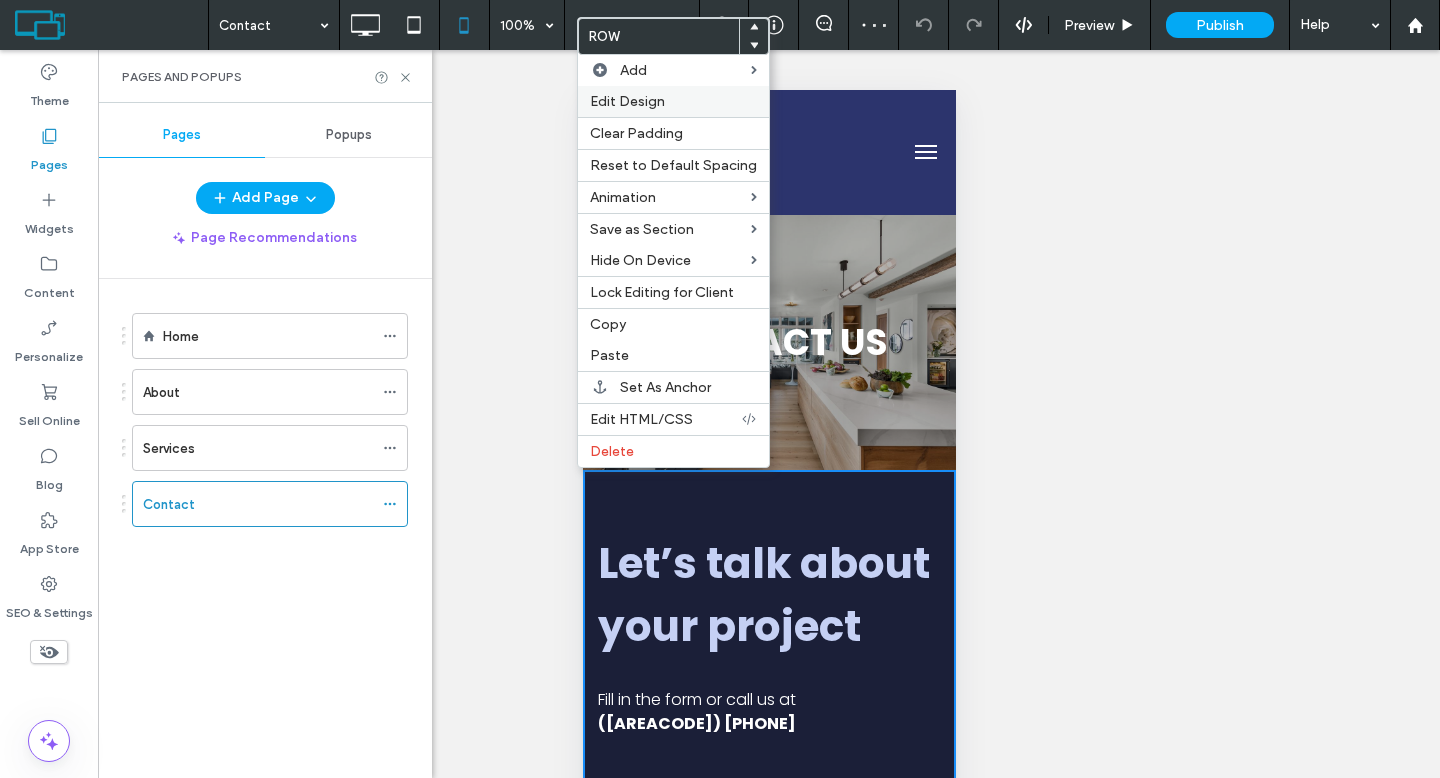 click on "Edit Design" at bounding box center [673, 101] 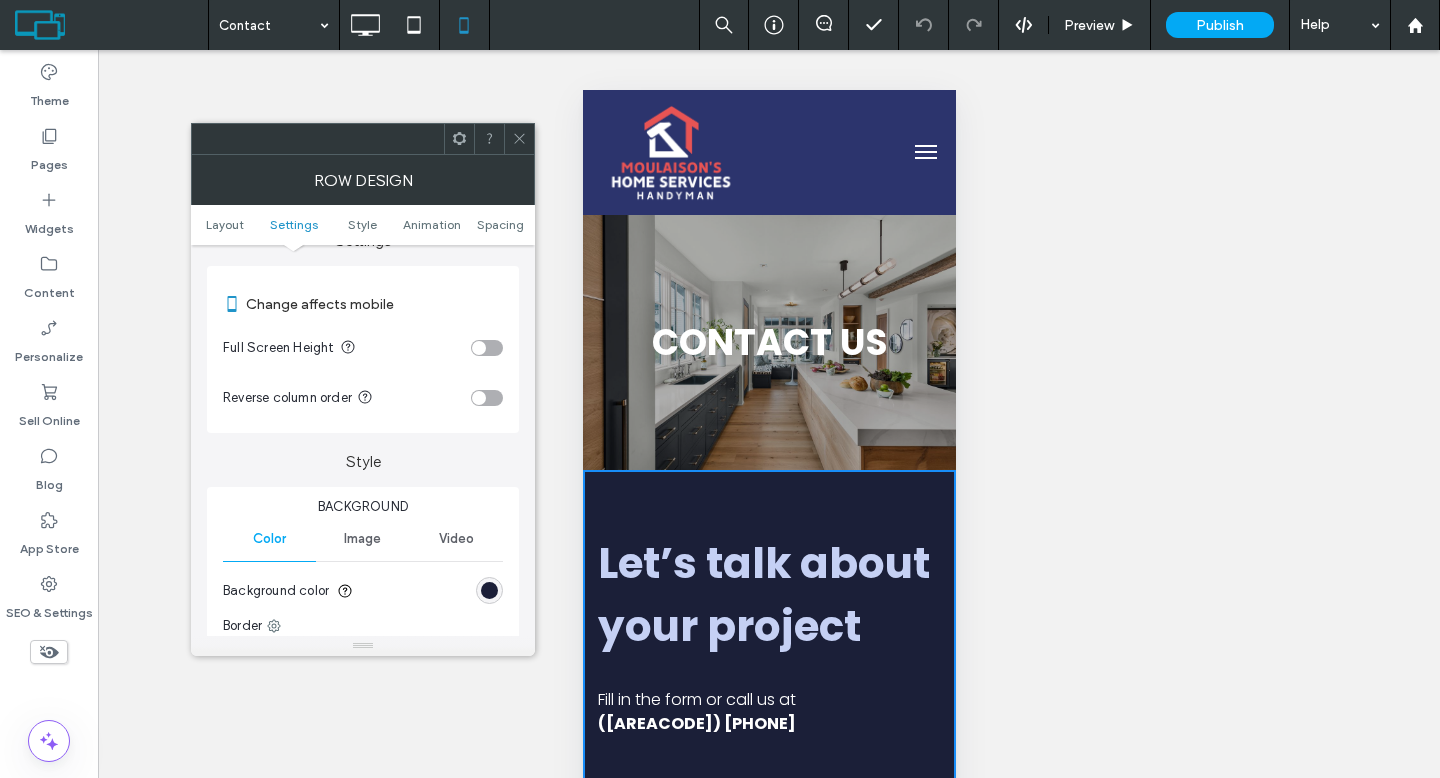 scroll, scrollTop: 312, scrollLeft: 0, axis: vertical 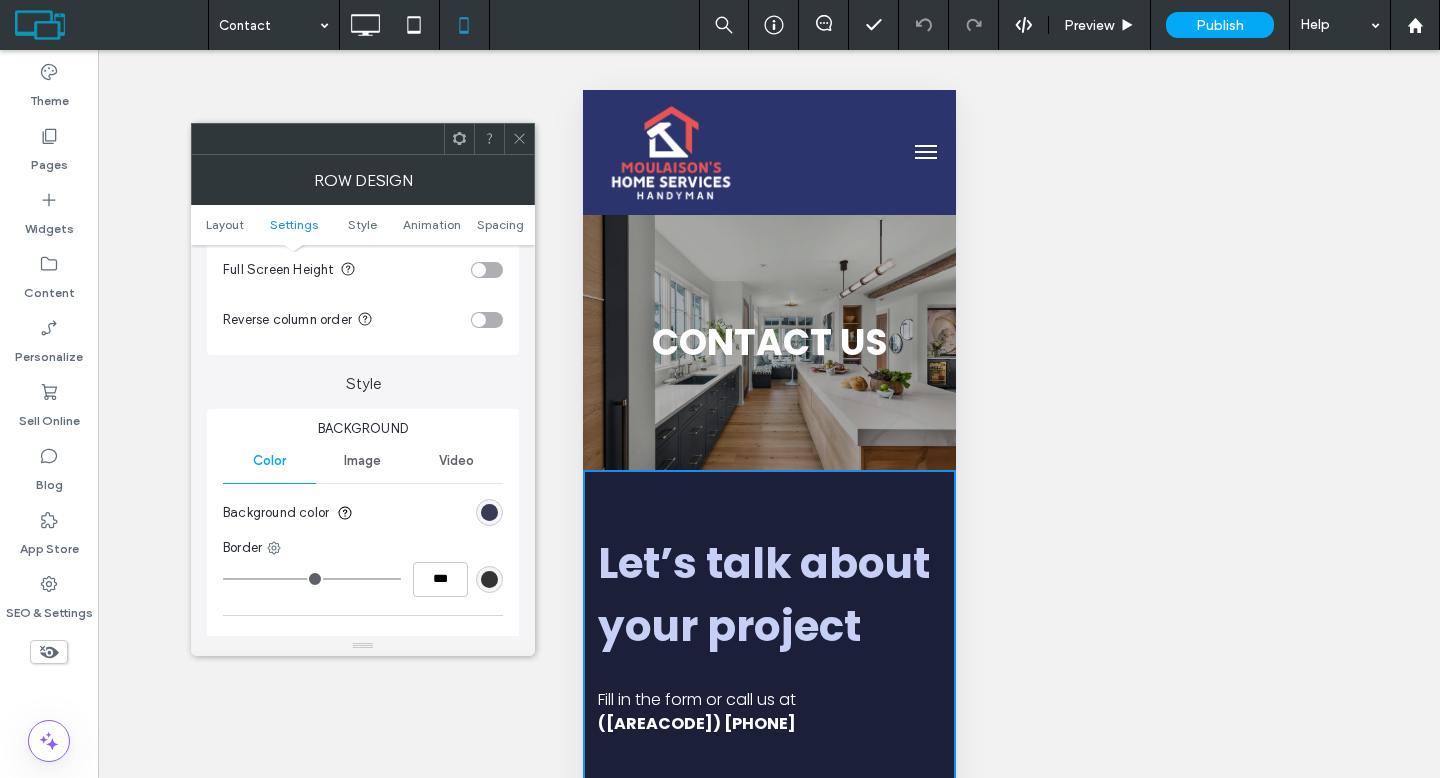 click at bounding box center [489, 512] 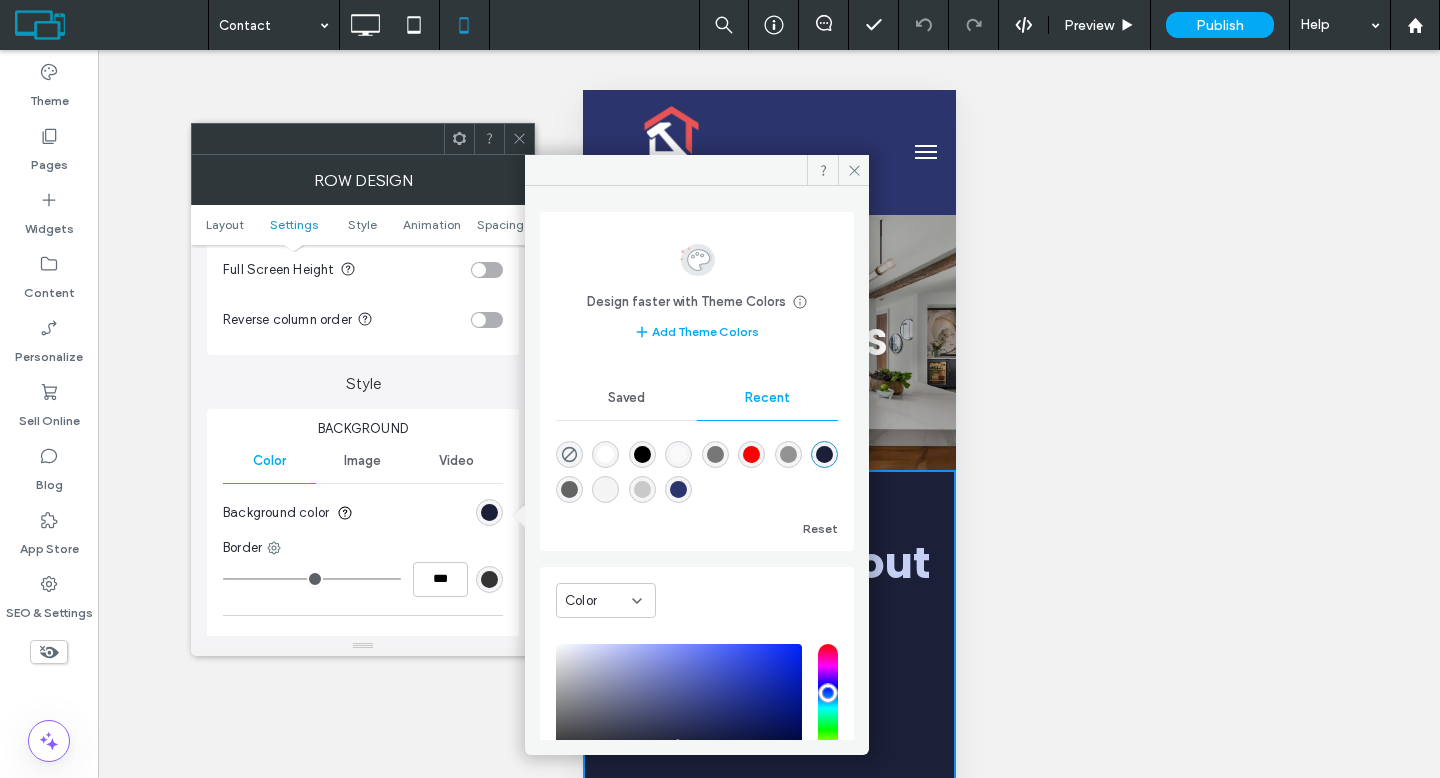 click at bounding box center (678, 489) 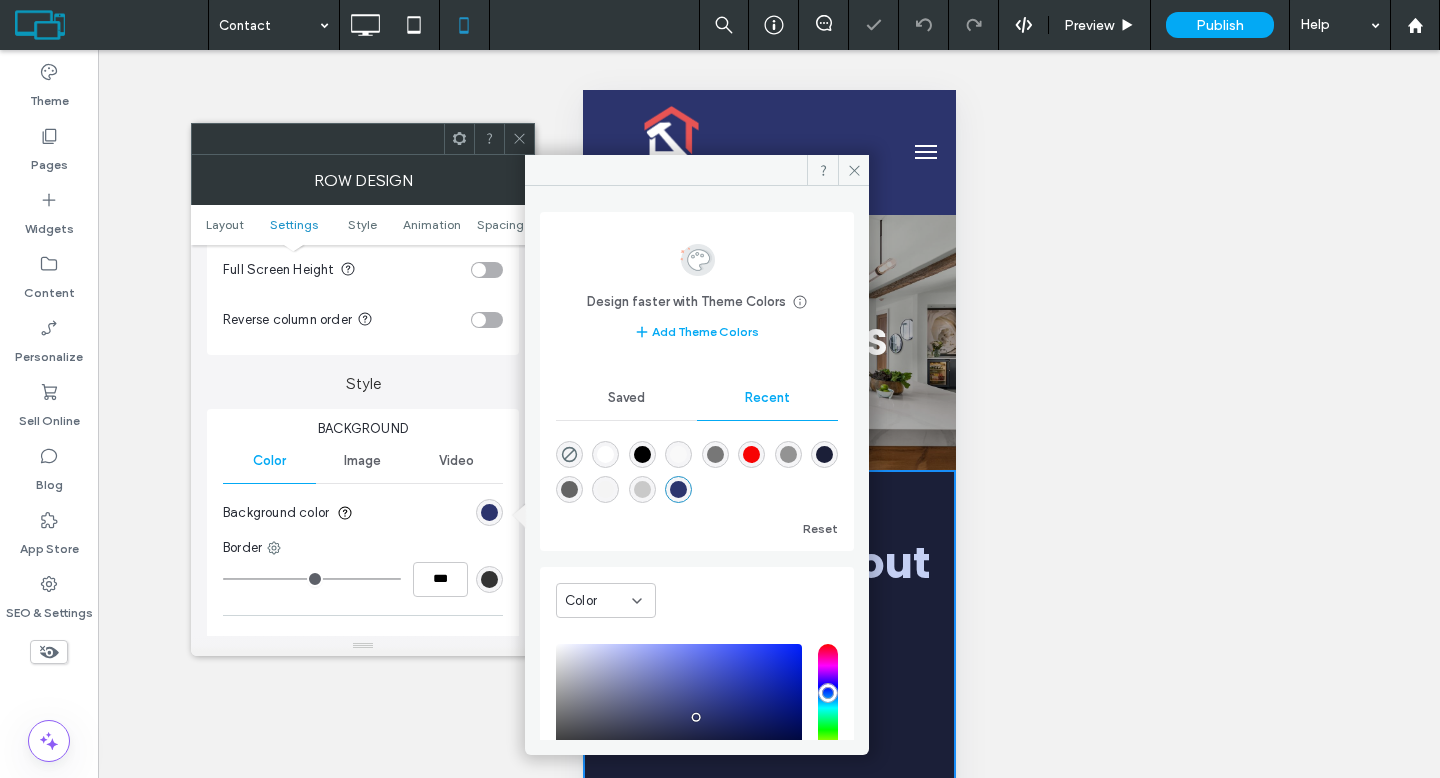 type on "*******" 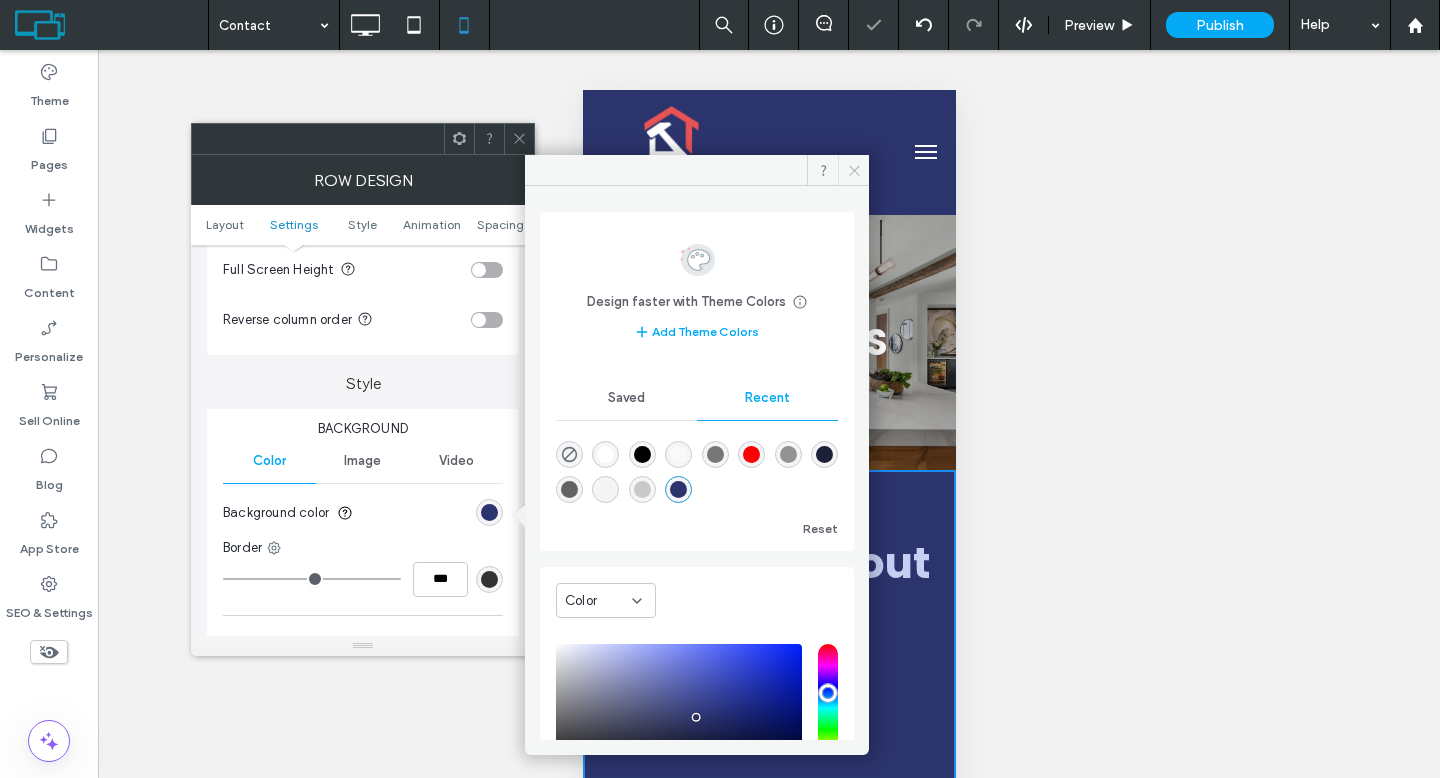 drag, startPoint x: 856, startPoint y: 171, endPoint x: 66, endPoint y: 84, distance: 794.77606 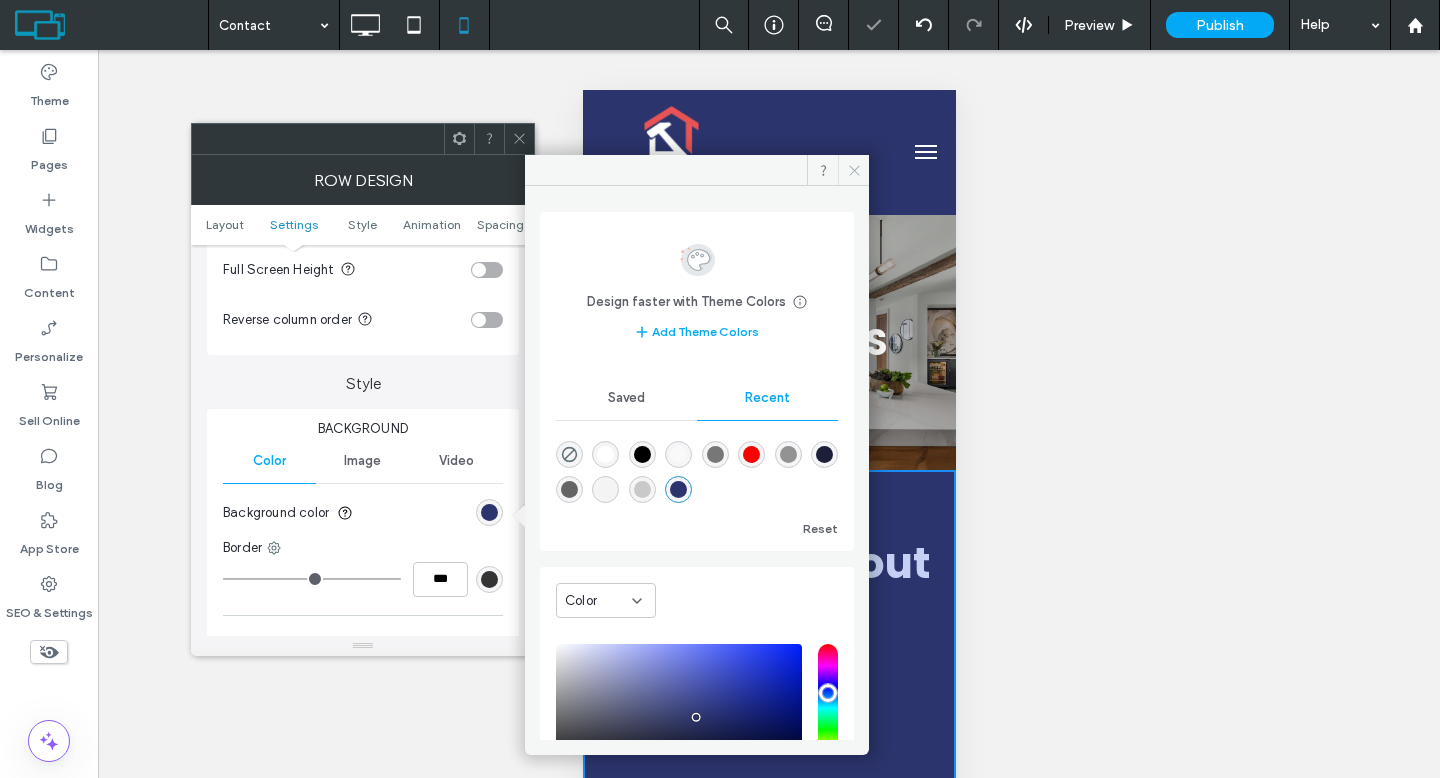 click 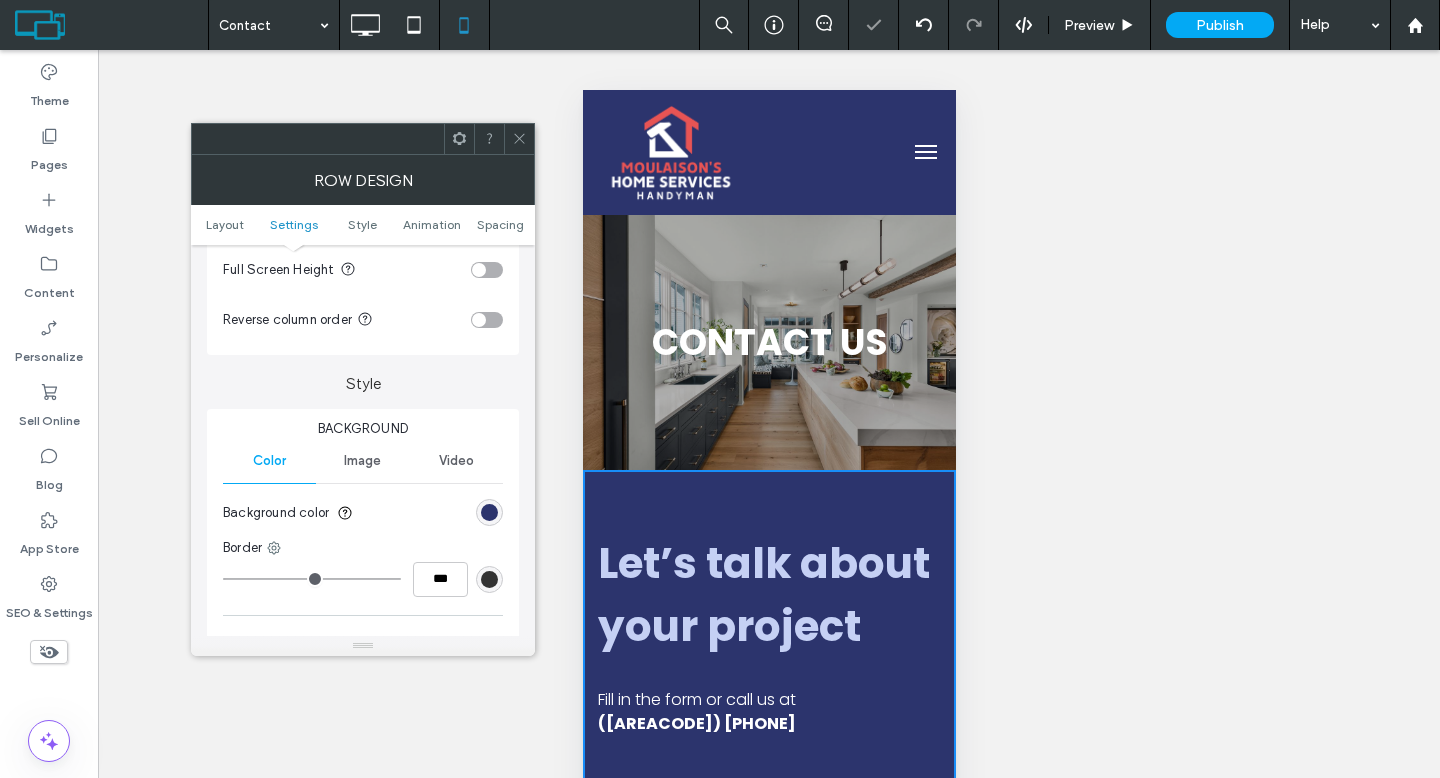 drag, startPoint x: 517, startPoint y: 140, endPoint x: 520, endPoint y: 151, distance: 11.401754 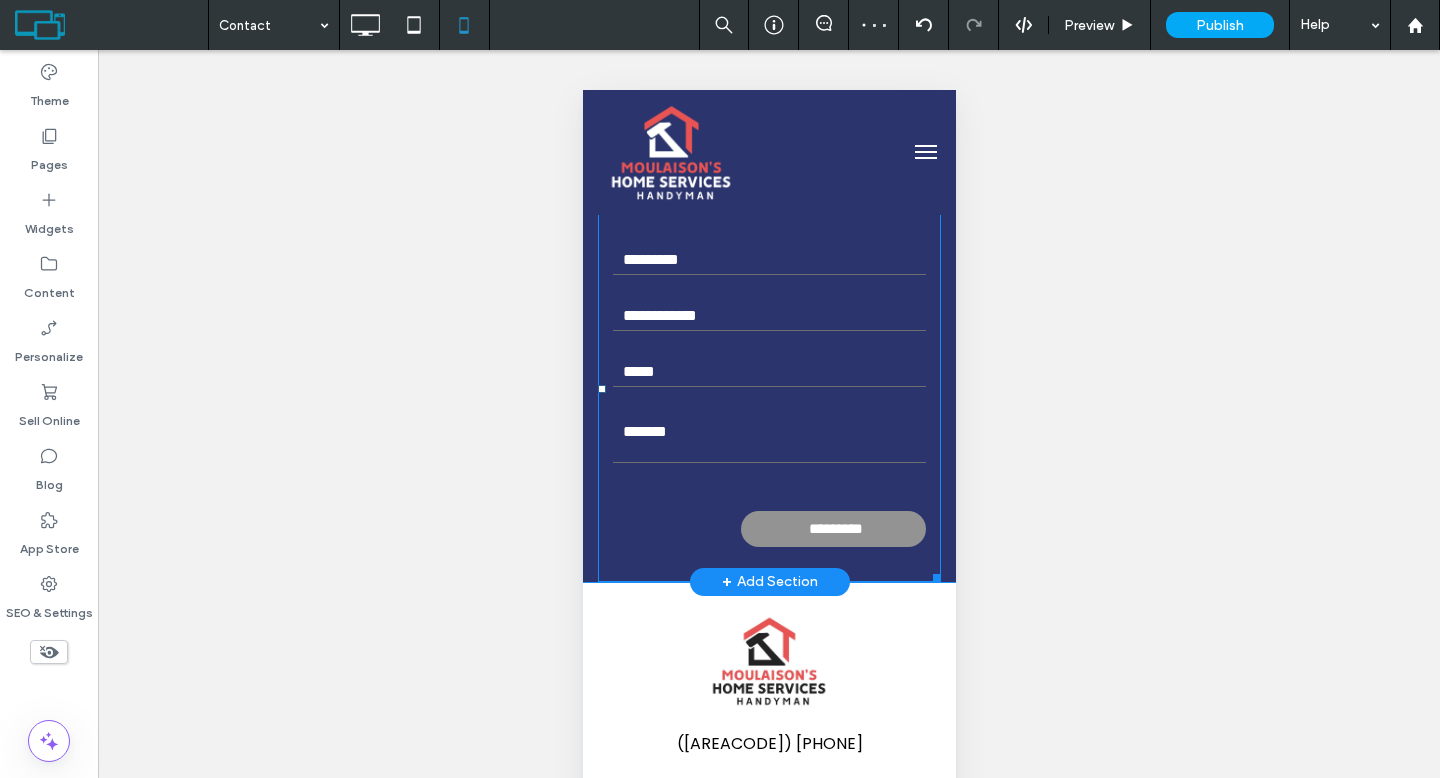 scroll, scrollTop: 625, scrollLeft: 0, axis: vertical 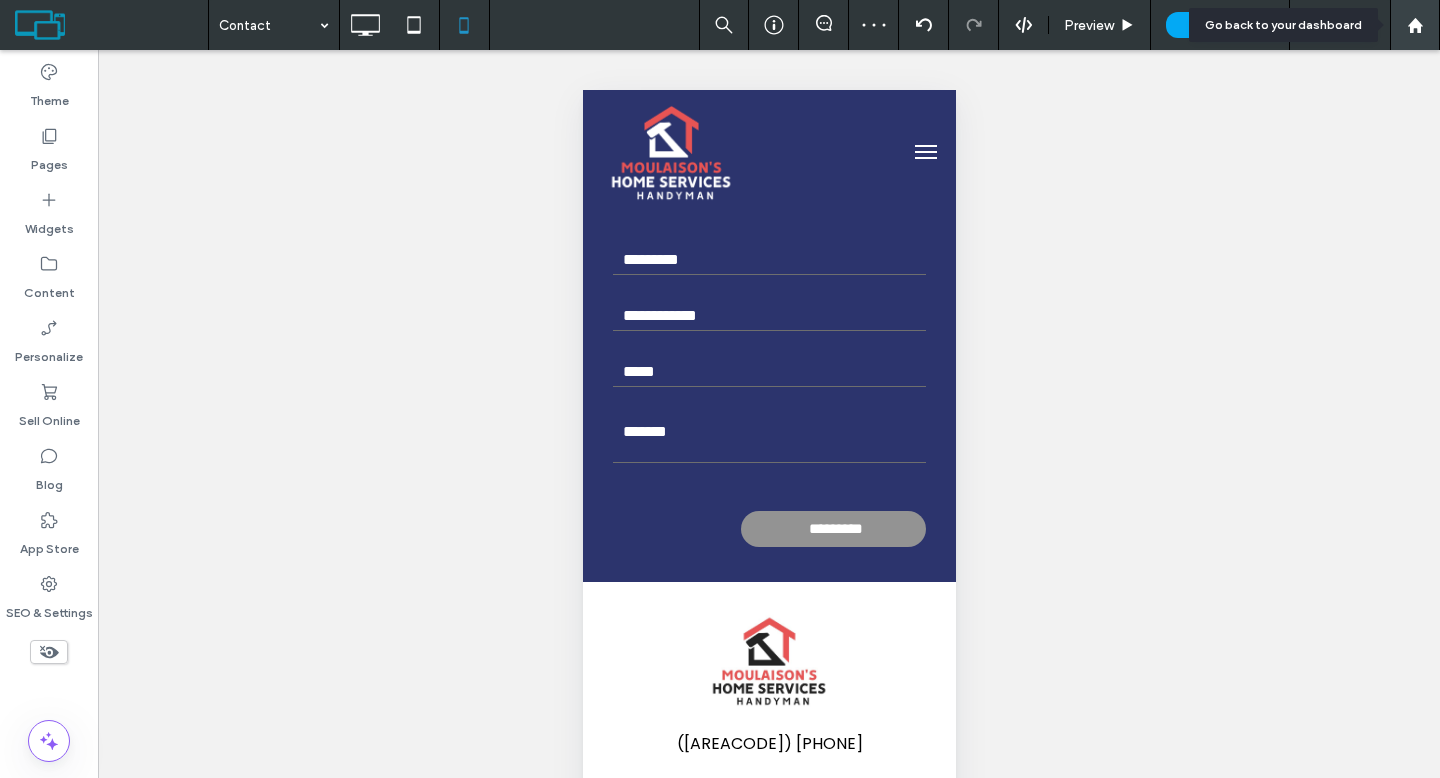 click at bounding box center (1415, 25) 